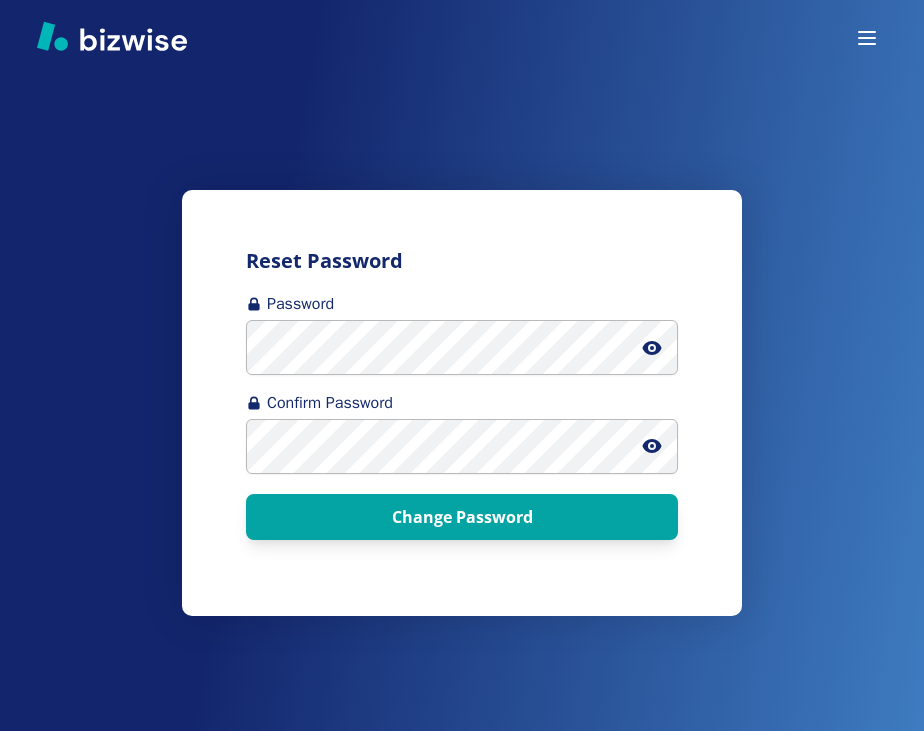 scroll, scrollTop: 0, scrollLeft: 0, axis: both 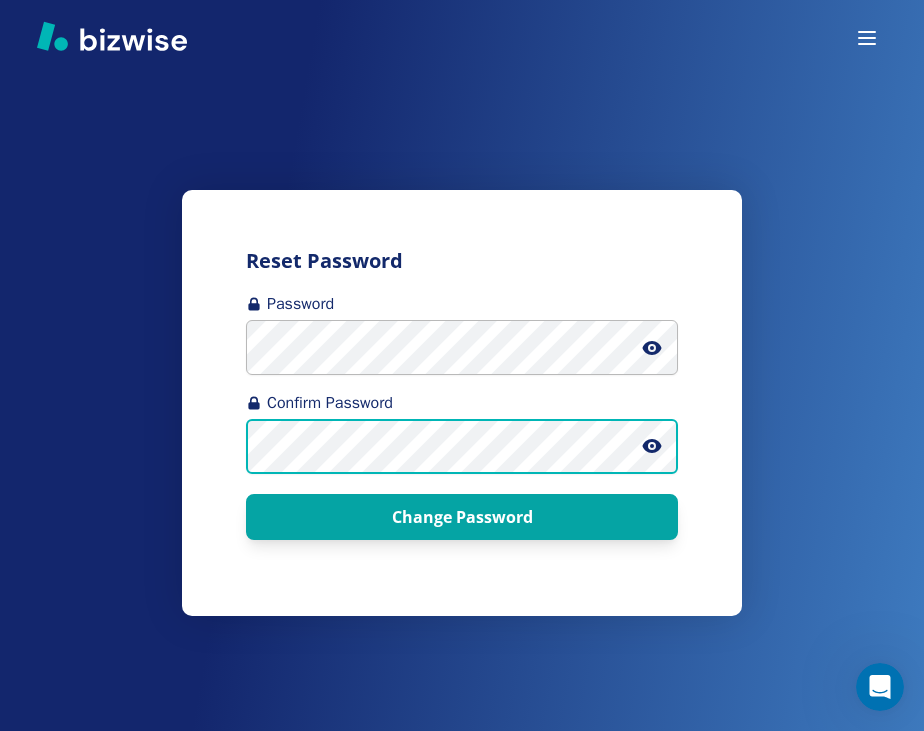 click on "Change Password" at bounding box center (462, 517) 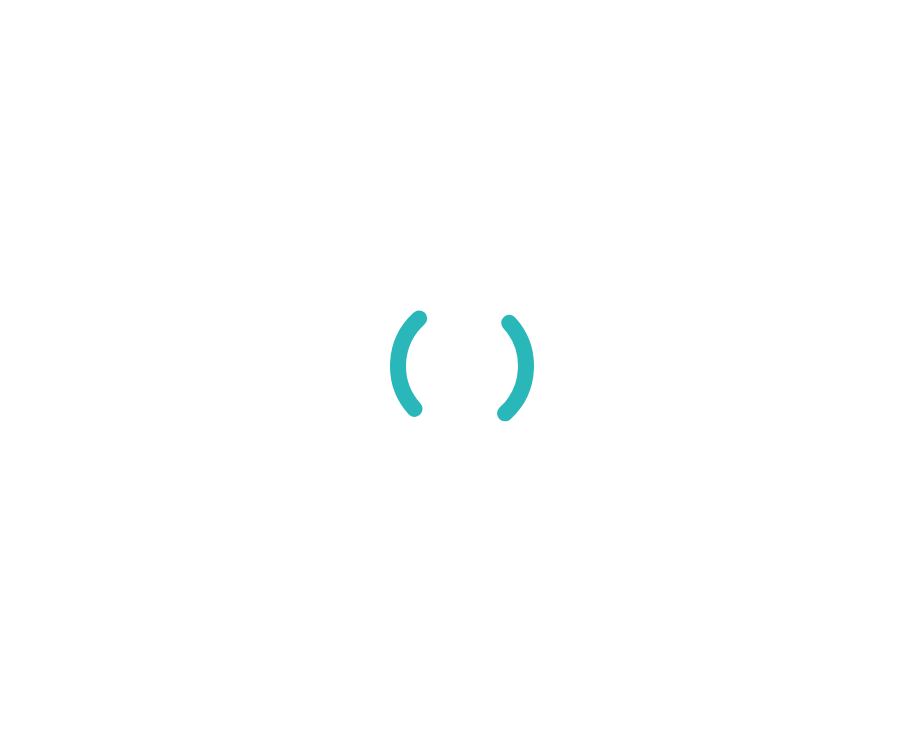 scroll, scrollTop: 0, scrollLeft: 0, axis: both 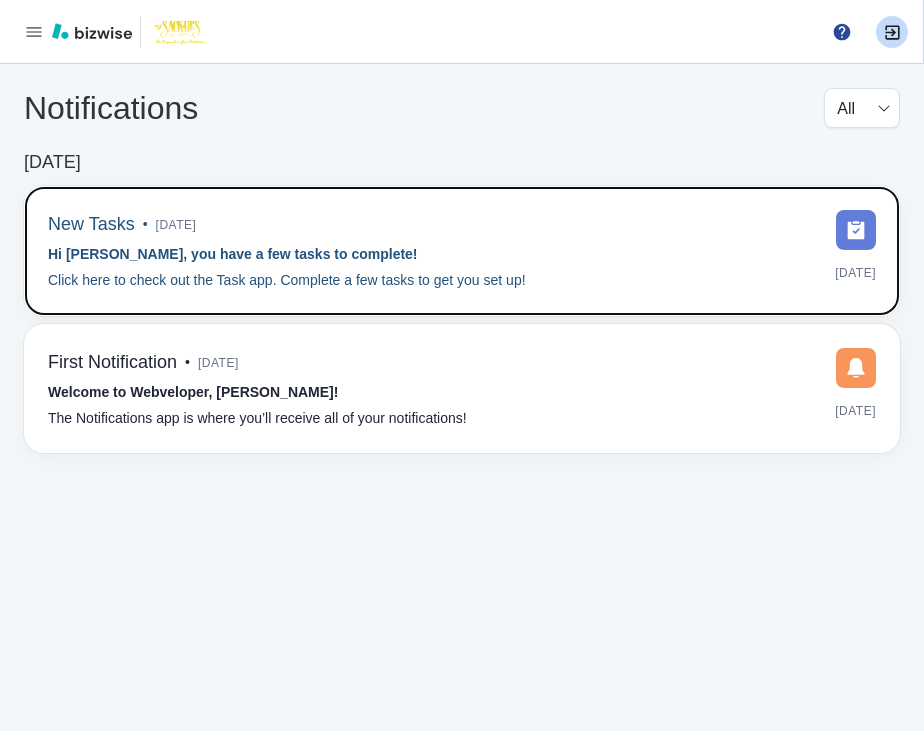 click on "Click here to check out the Task app. Complete a few tasks to get you set up!" at bounding box center (287, 281) 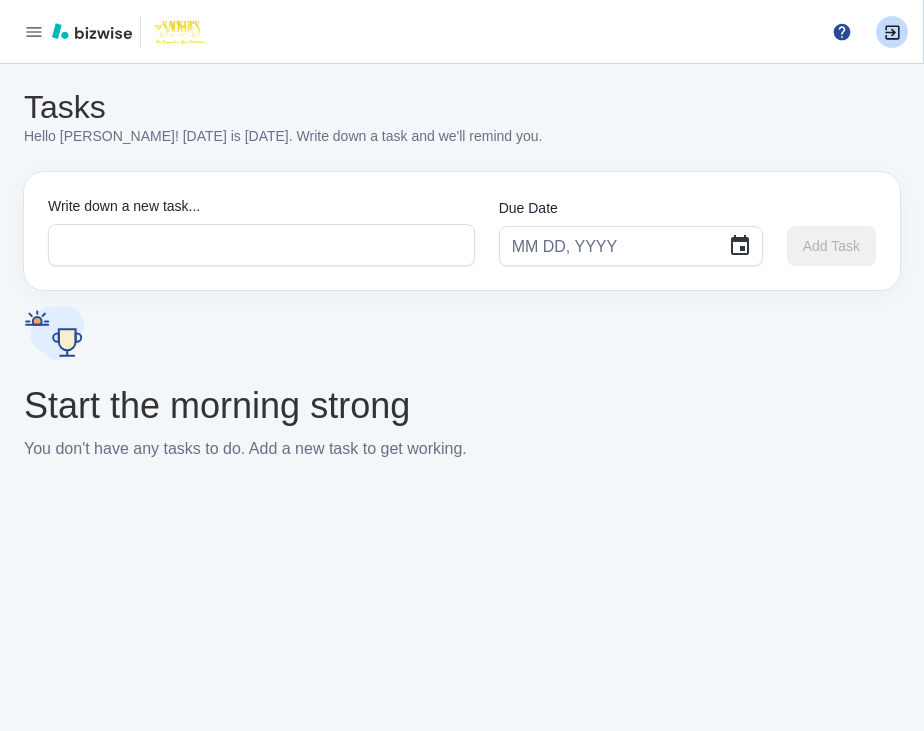 click at bounding box center (113, 32) 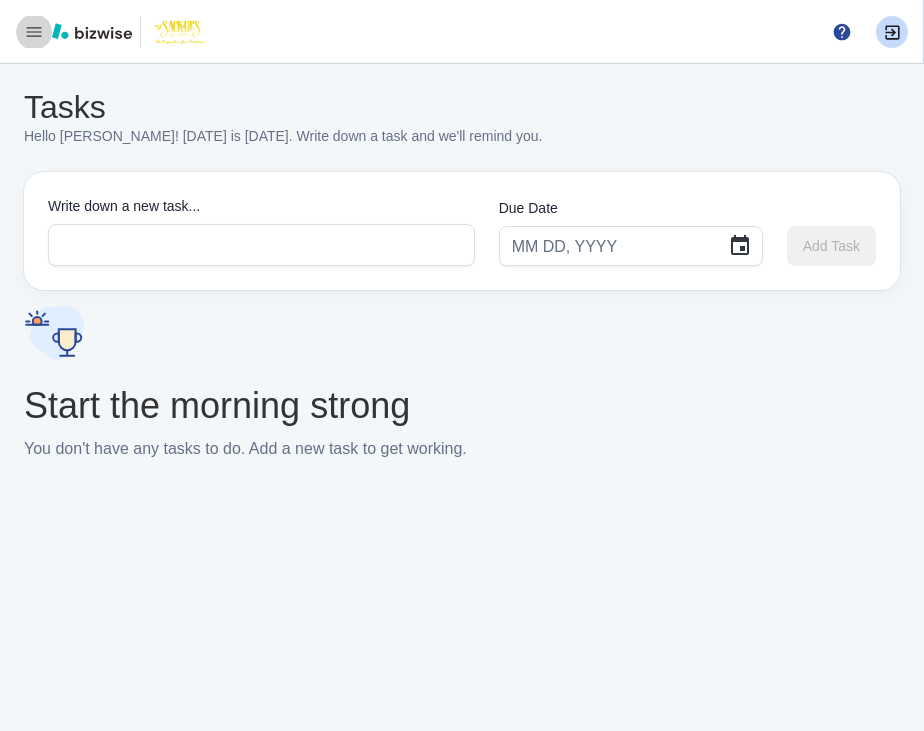 click 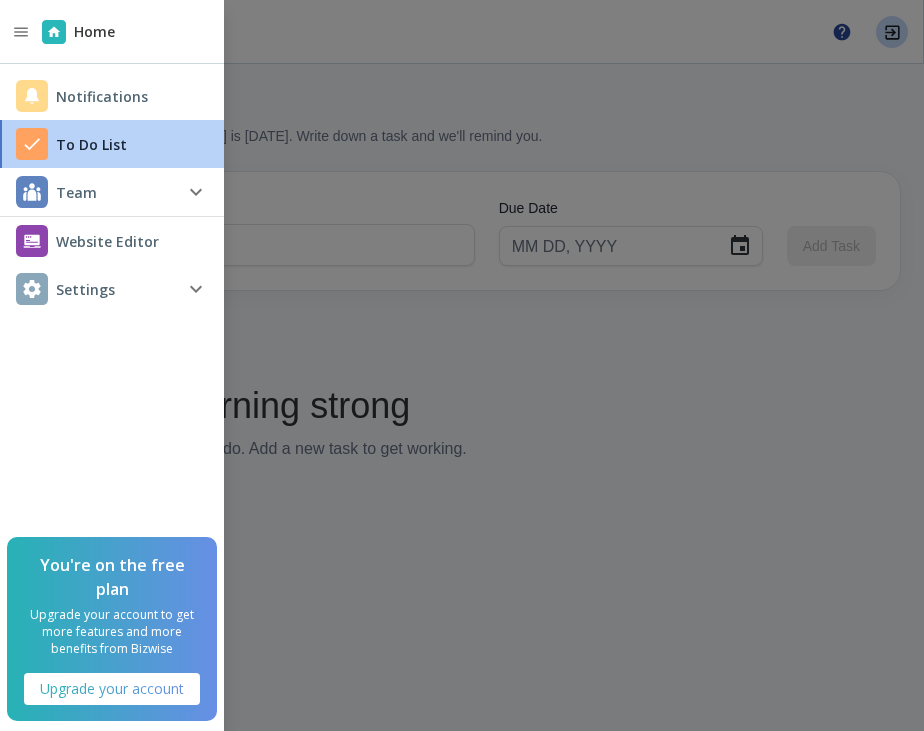 click on "Team" at bounding box center (112, 192) 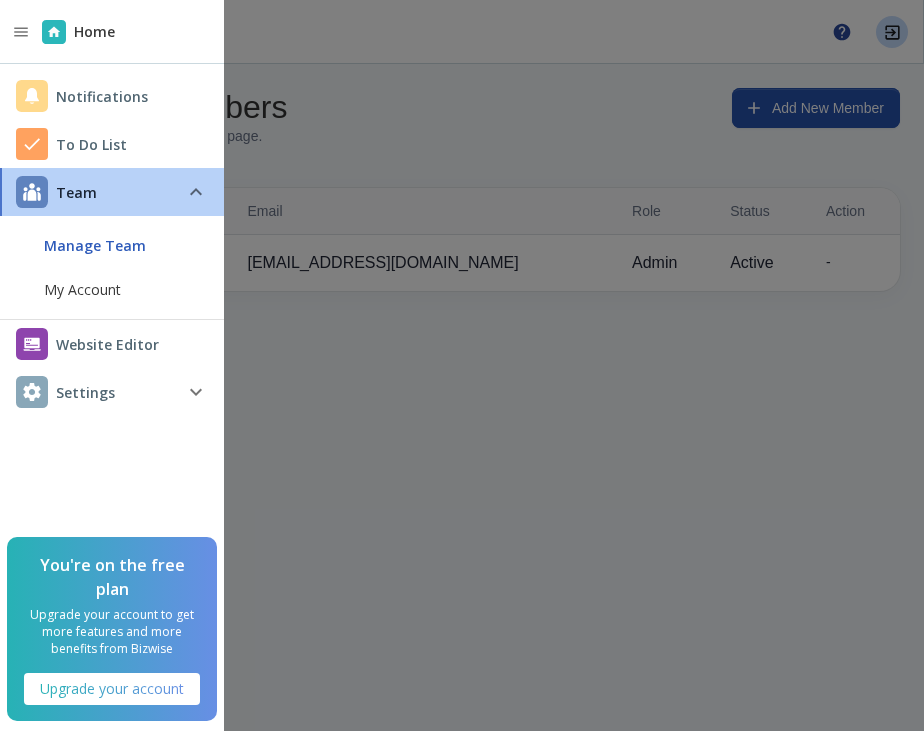 click on "Website Editor" at bounding box center (107, 344) 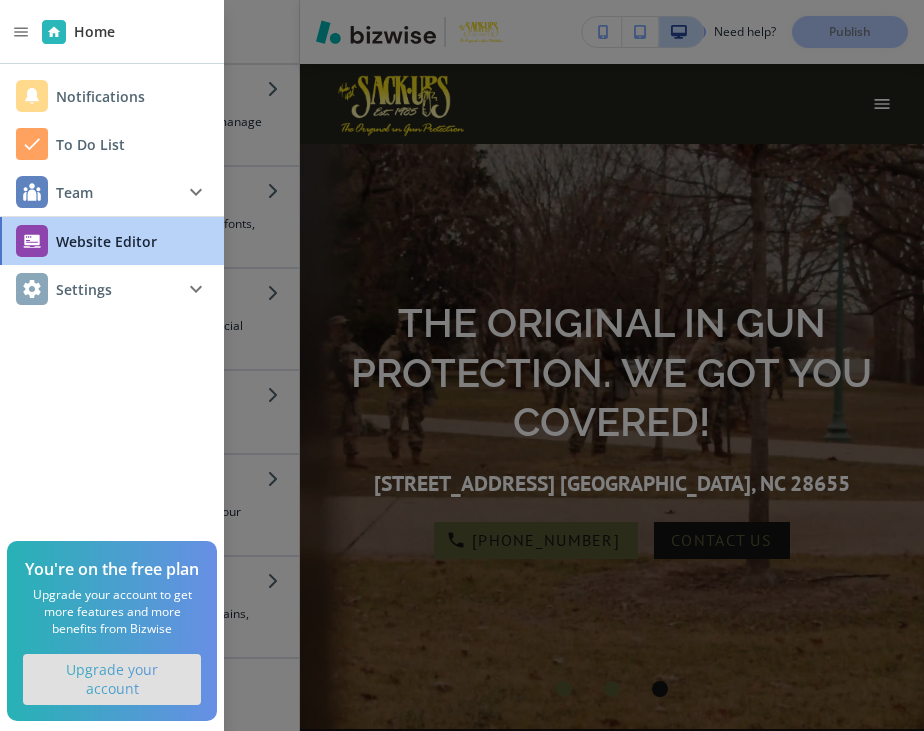 click on "Upgrade your account" at bounding box center [112, 679] 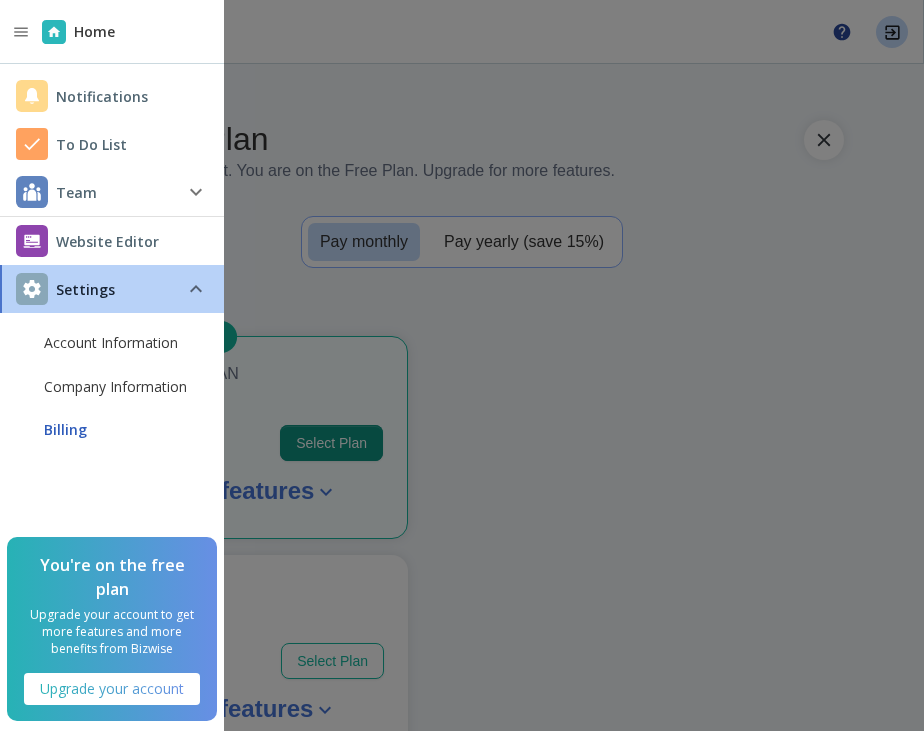 click at bounding box center (462, 365) 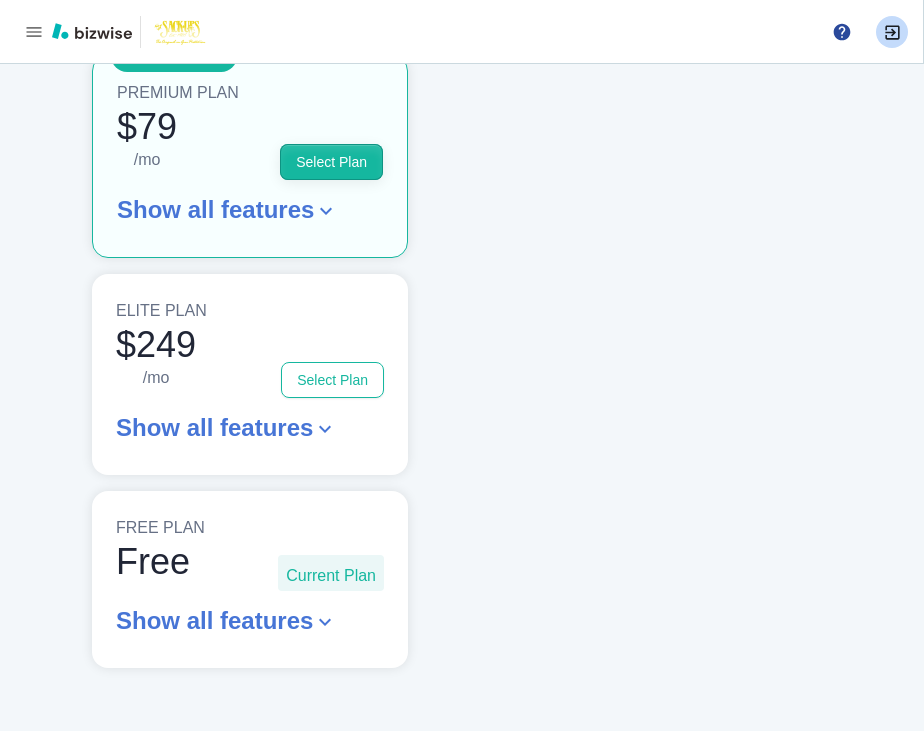 scroll, scrollTop: 209, scrollLeft: 0, axis: vertical 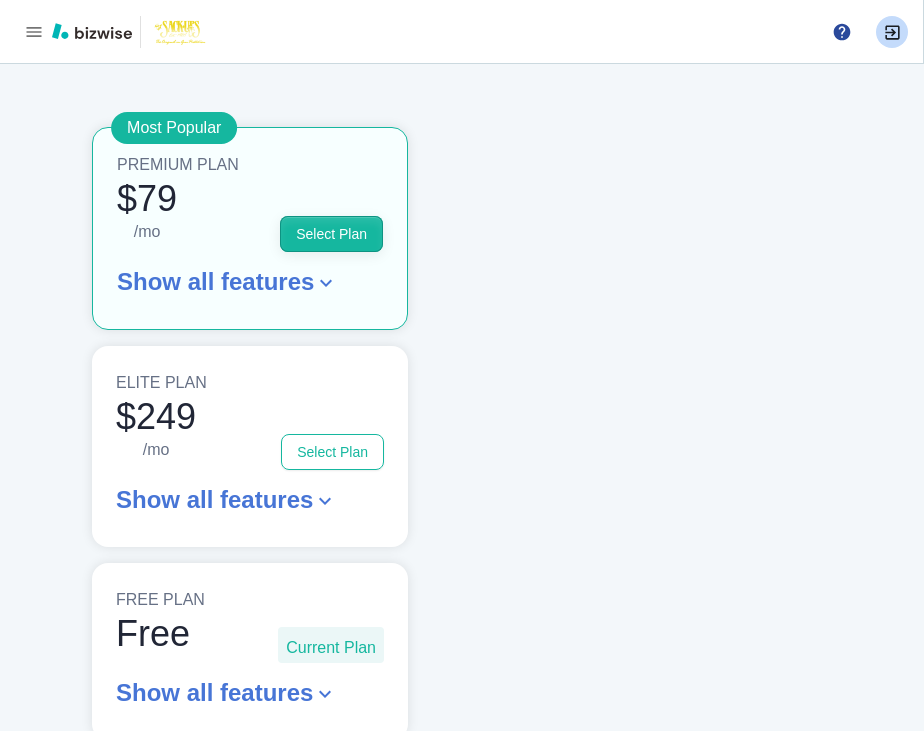 click on "Select Plan" at bounding box center [331, 234] 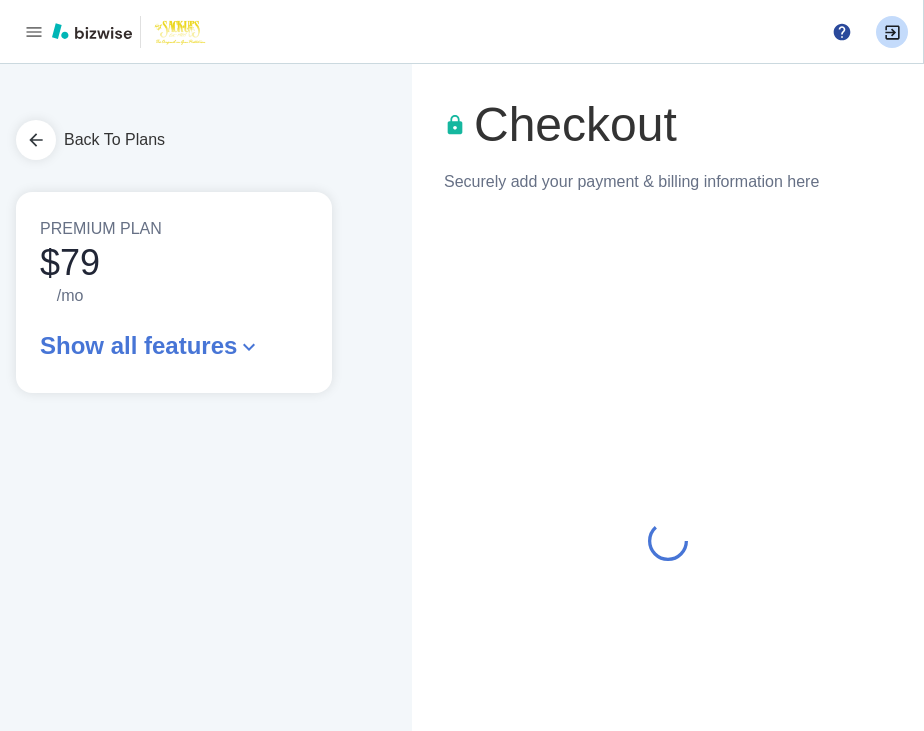 scroll, scrollTop: 0, scrollLeft: 0, axis: both 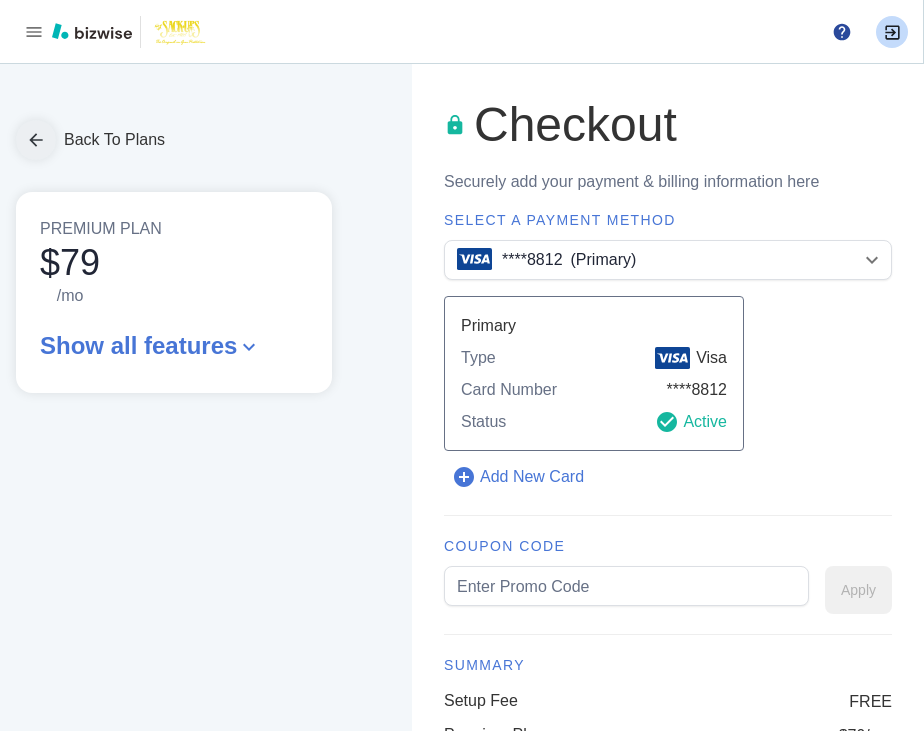 click at bounding box center (36, 140) 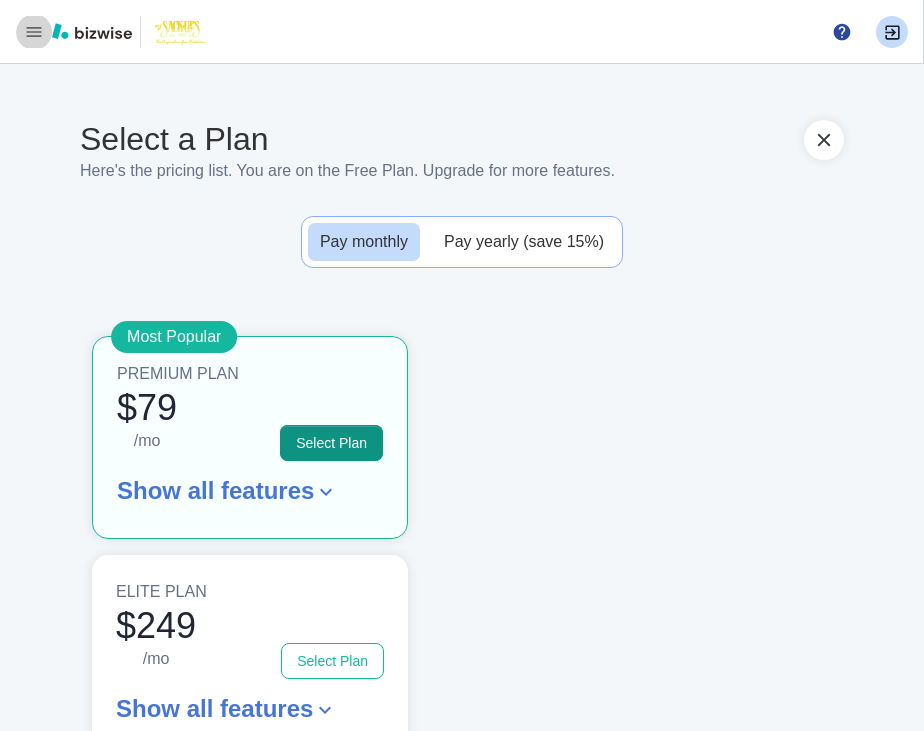 click 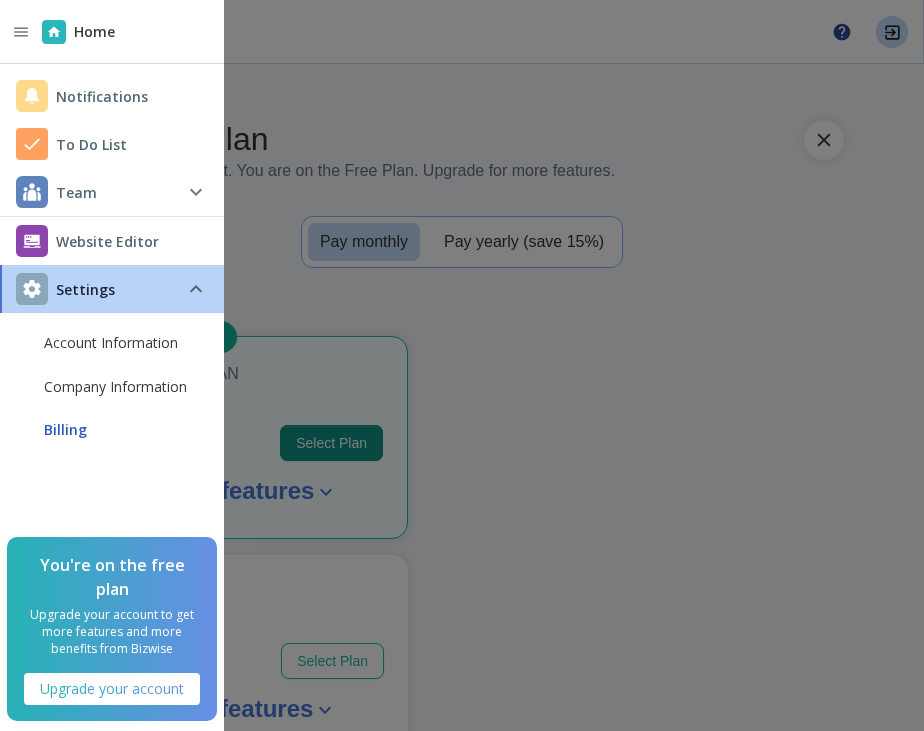 click on "Website Editor" at bounding box center [107, 241] 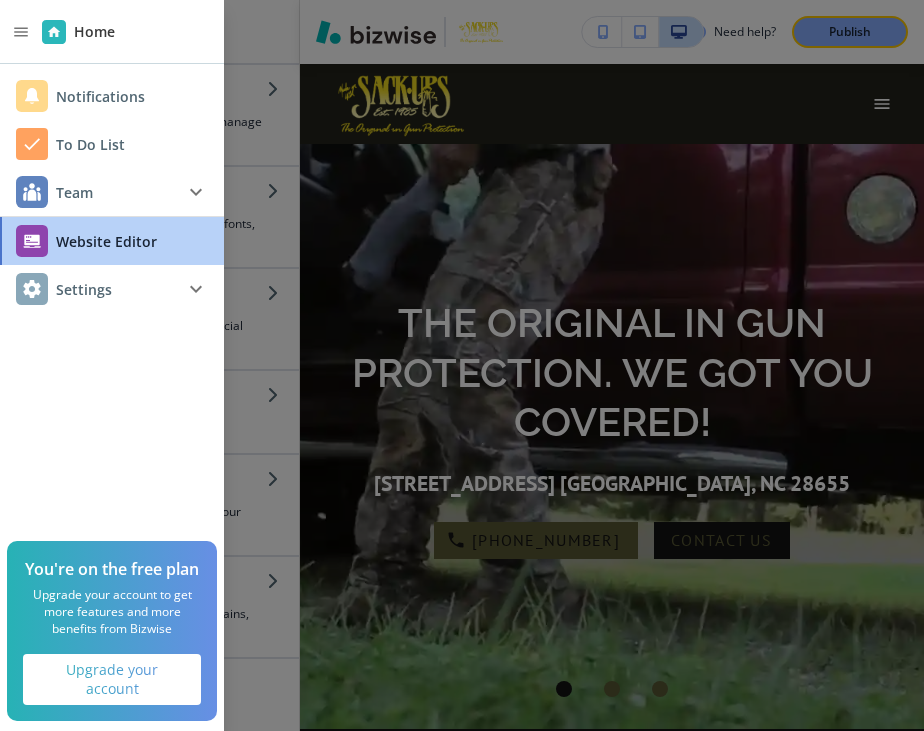 click at bounding box center [462, 365] 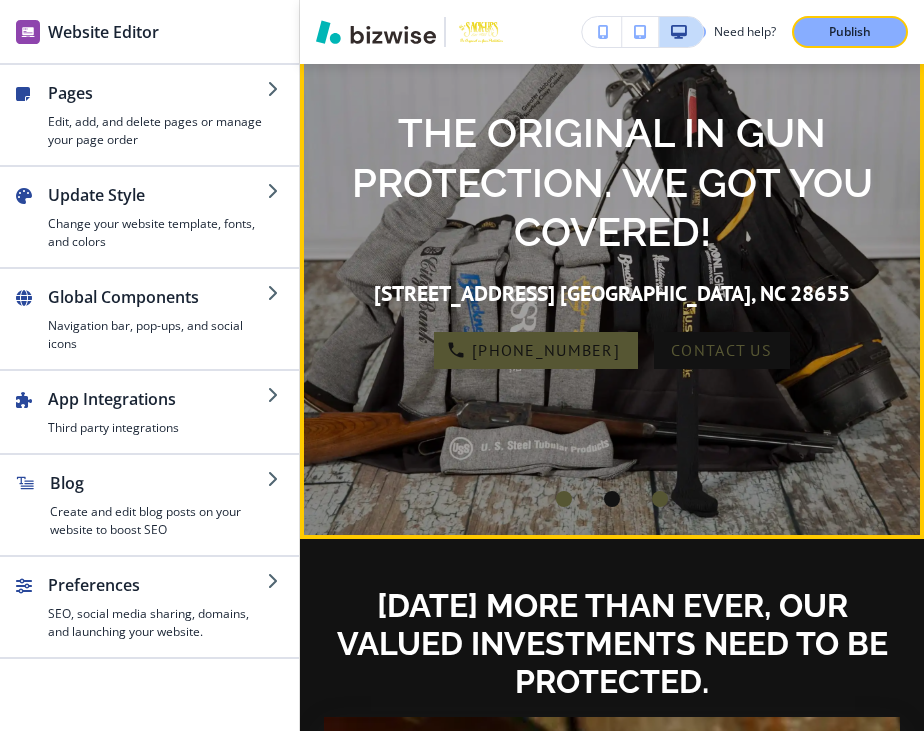 scroll, scrollTop: 215, scrollLeft: 0, axis: vertical 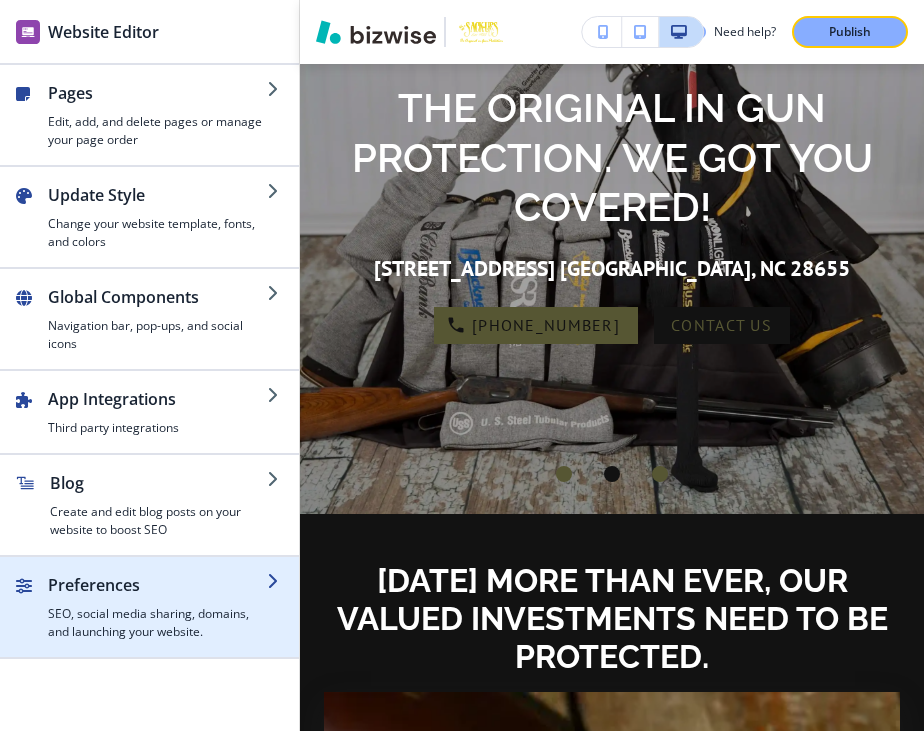 click on "SEO, social media sharing, domains, and launching your website." at bounding box center [157, 623] 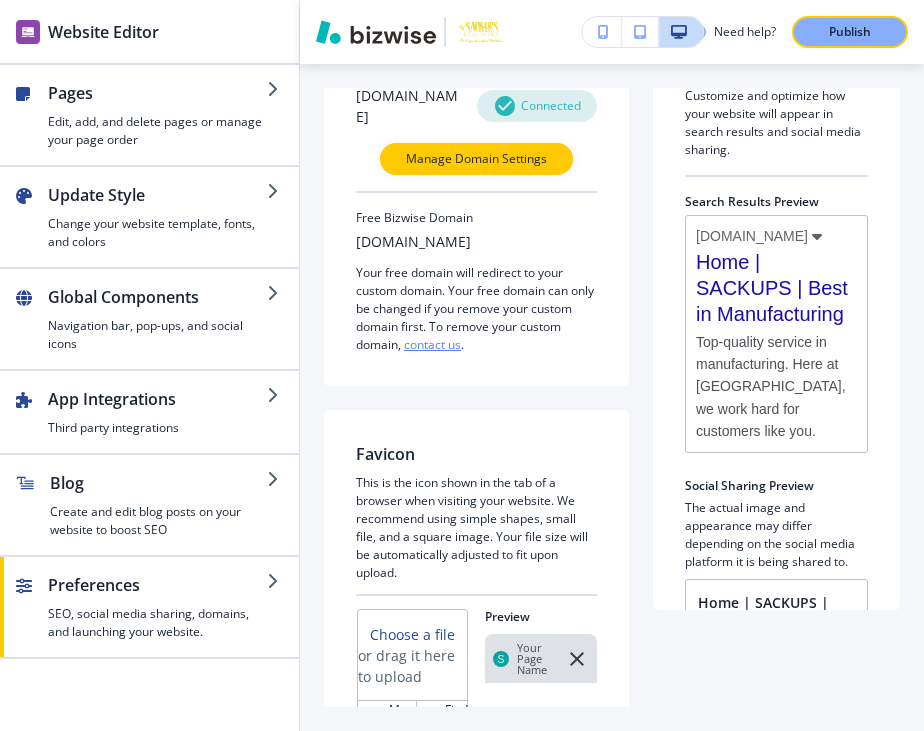 scroll, scrollTop: 93, scrollLeft: 0, axis: vertical 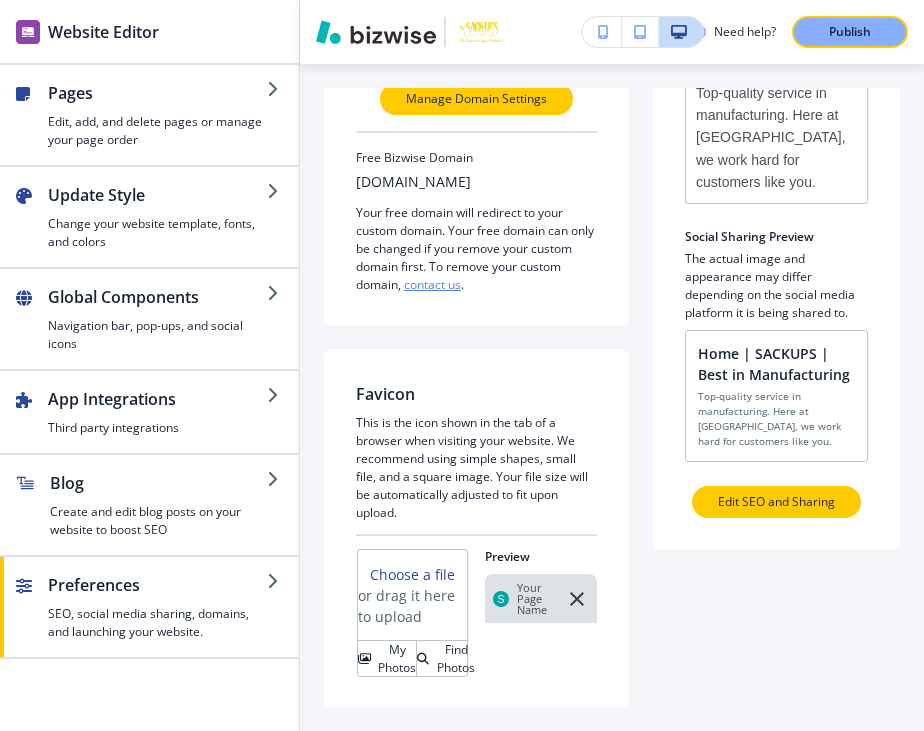 click on "Edit SEO and Sharing" at bounding box center [776, 502] 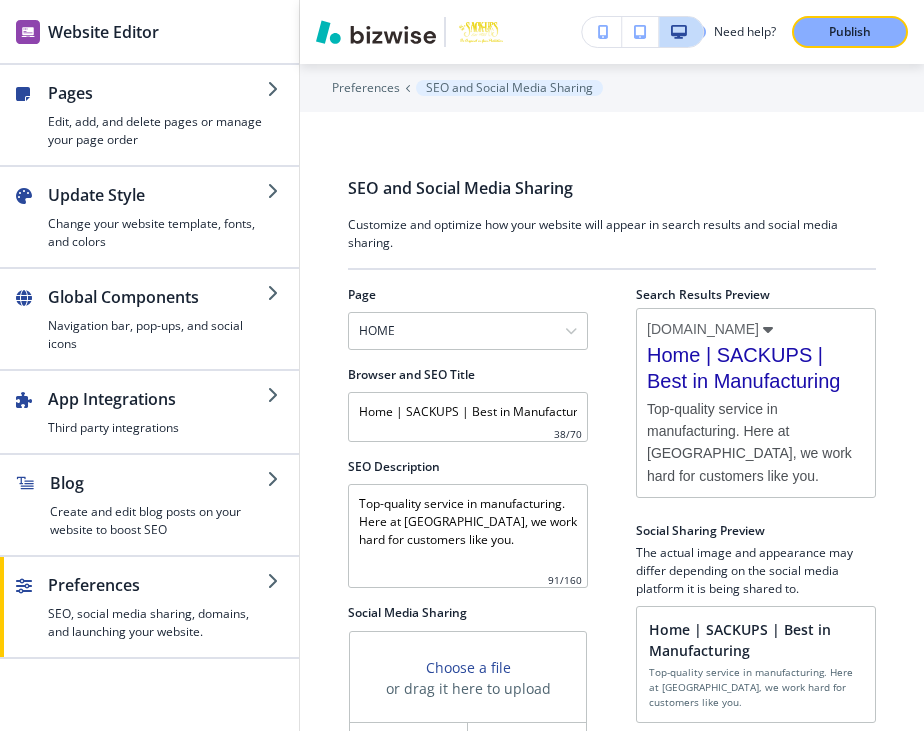 scroll, scrollTop: 77, scrollLeft: 0, axis: vertical 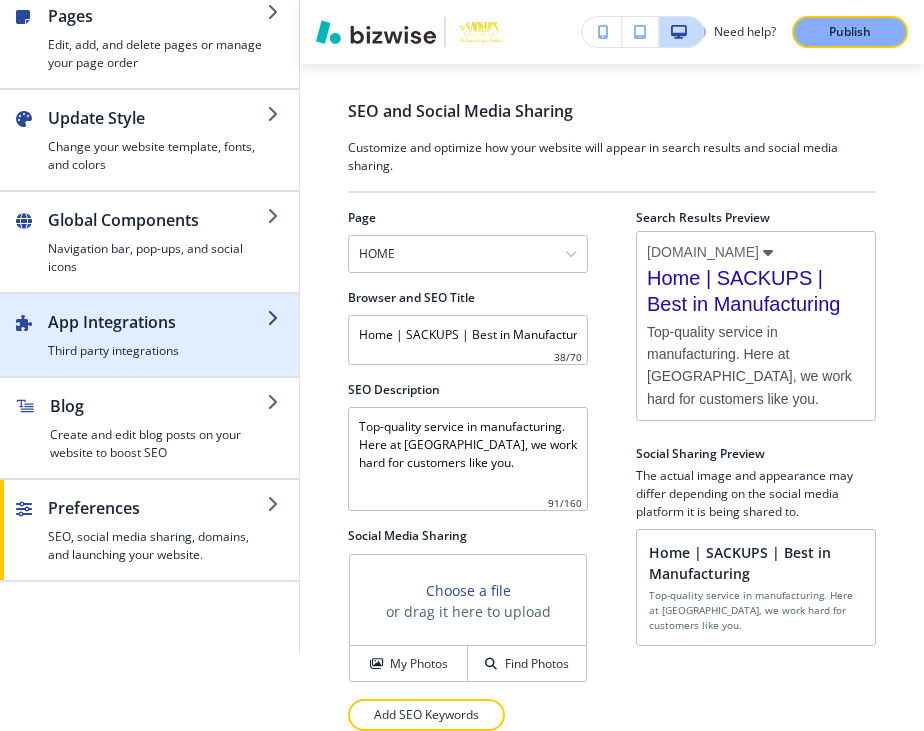 click on "Third party integrations" at bounding box center [157, 351] 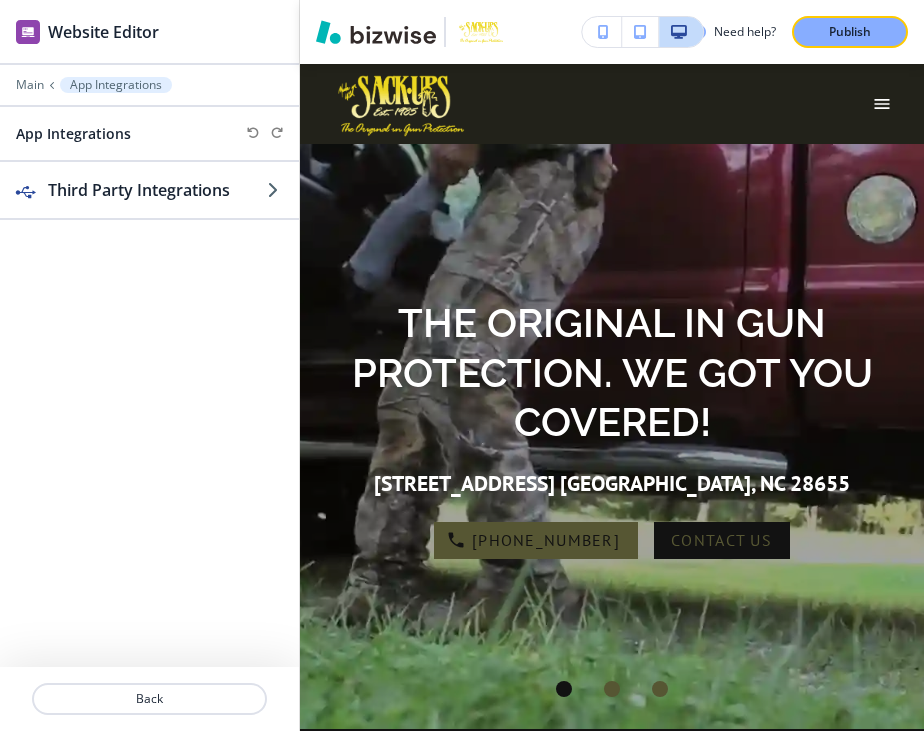 scroll, scrollTop: 0, scrollLeft: 0, axis: both 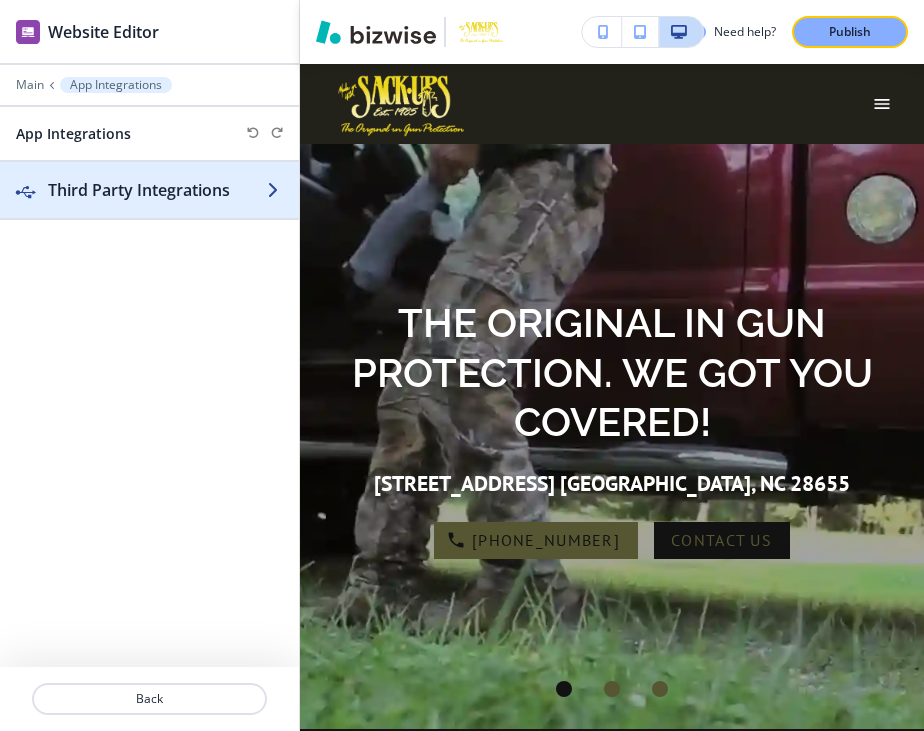 click on "Third Party Integrations" at bounding box center (157, 190) 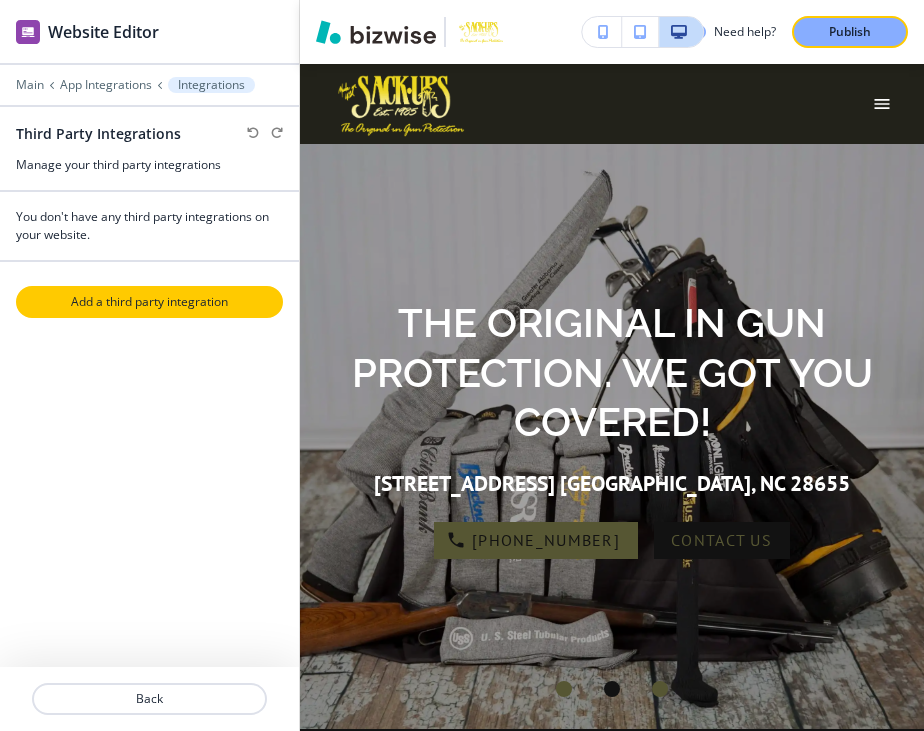 click on "Add a third party integration" at bounding box center [149, 302] 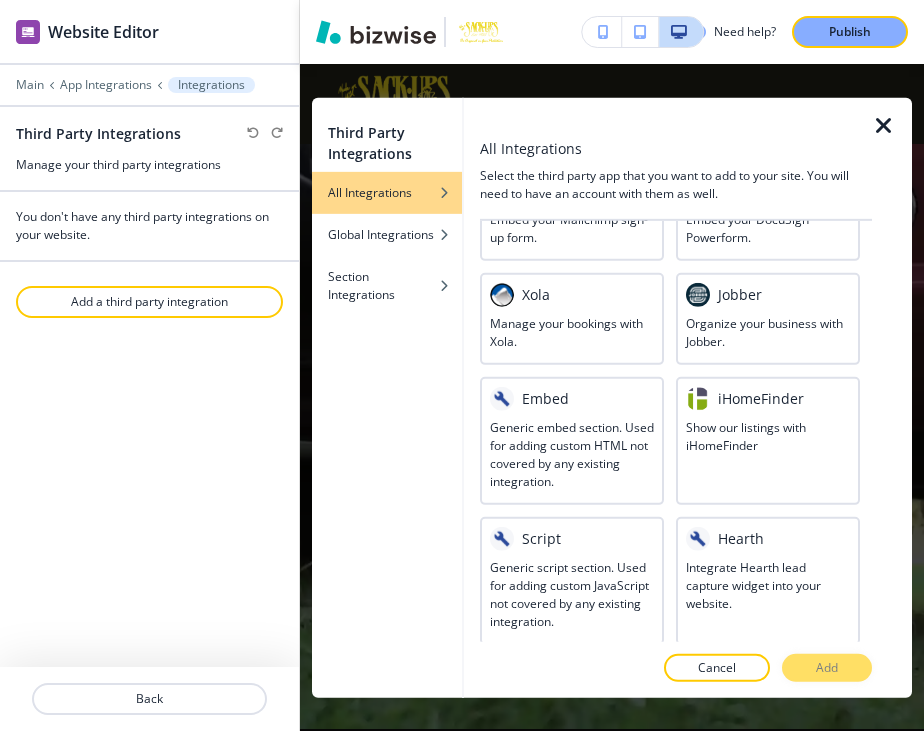 scroll, scrollTop: 1454, scrollLeft: 0, axis: vertical 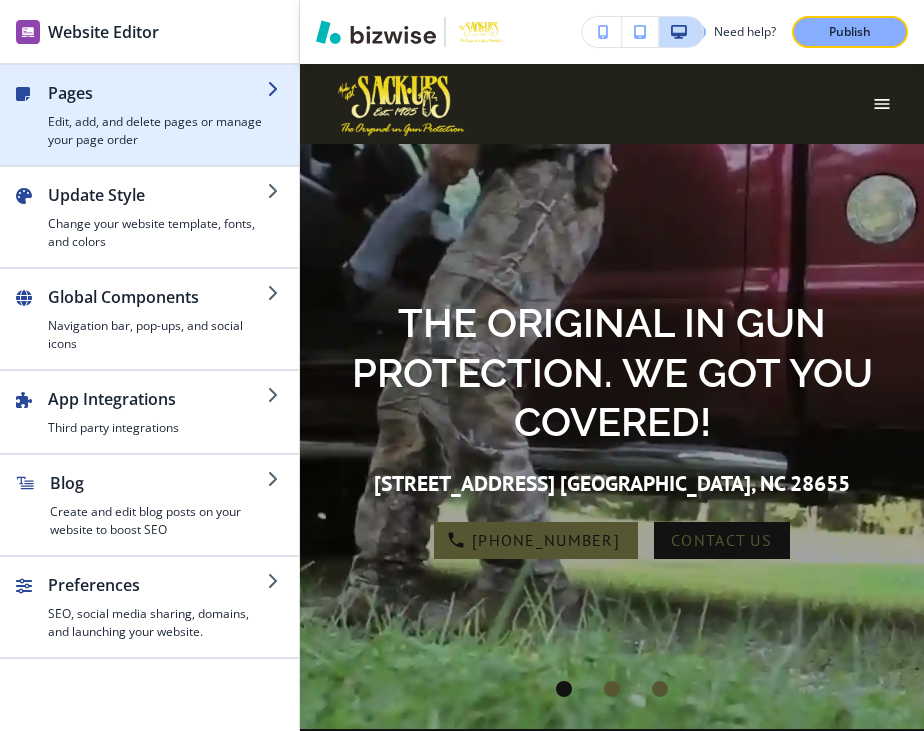 click at bounding box center (149, 157) 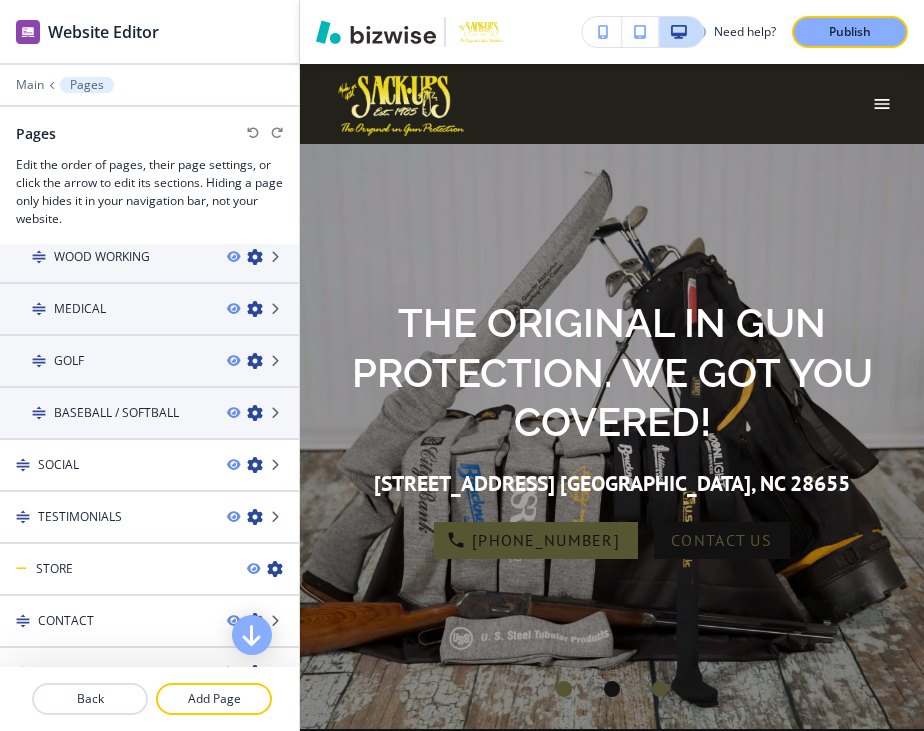 scroll, scrollTop: 567, scrollLeft: 0, axis: vertical 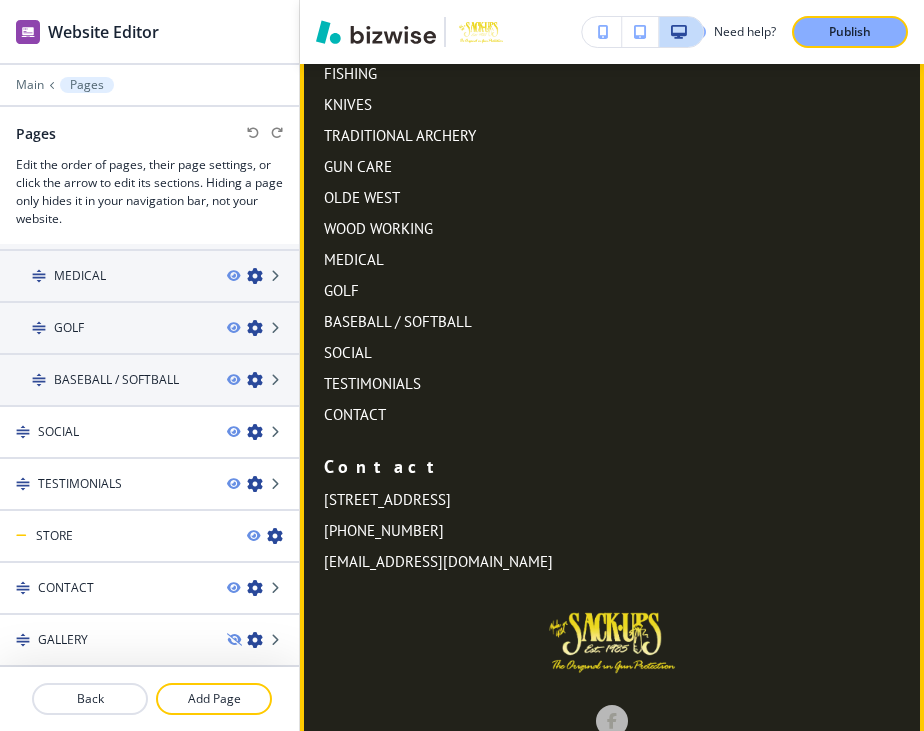click at bounding box center [612, 721] 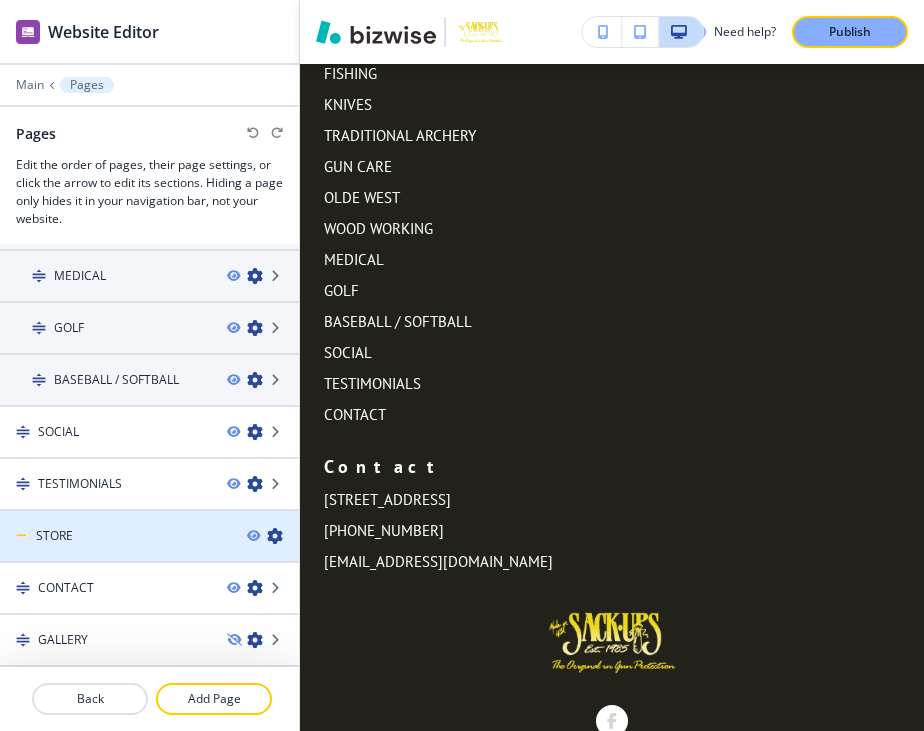 click on "STORE" at bounding box center (115, 536) 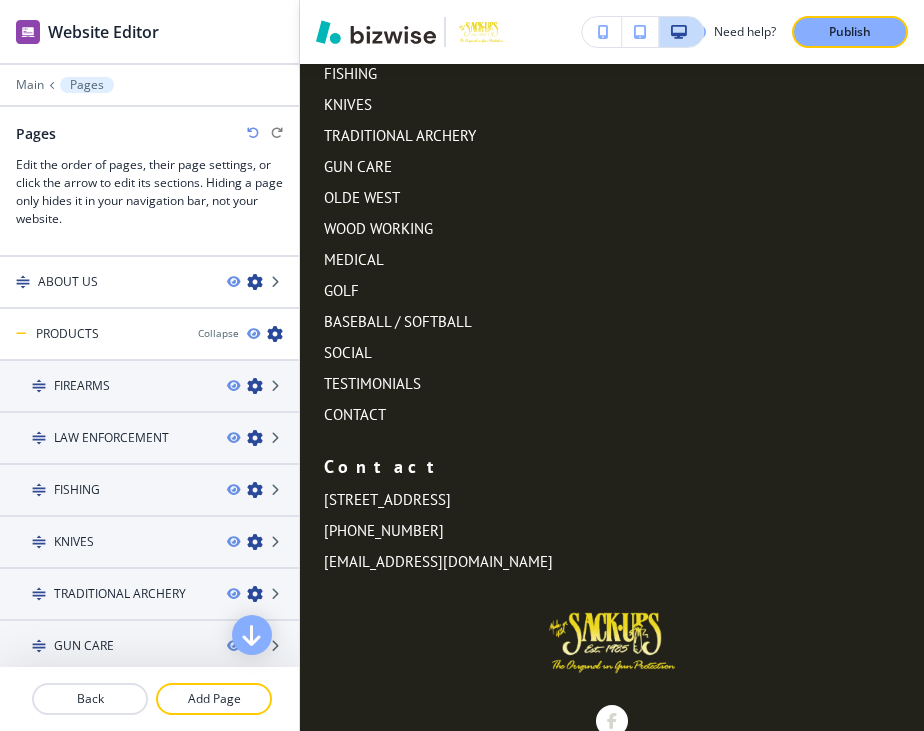 scroll, scrollTop: 0, scrollLeft: 0, axis: both 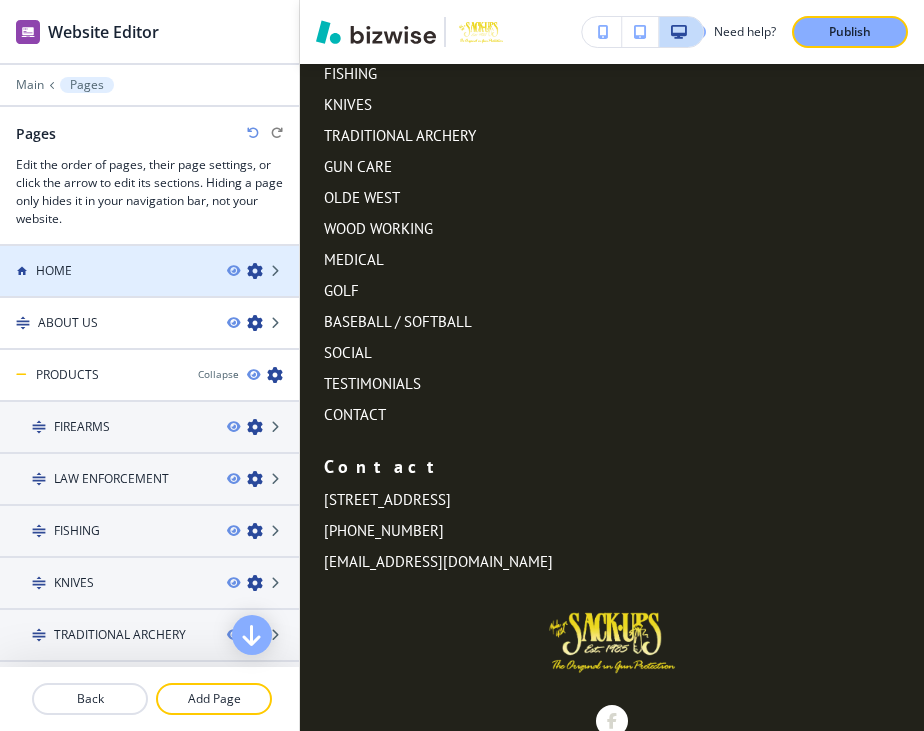 click on "HOME" at bounding box center [105, 271] 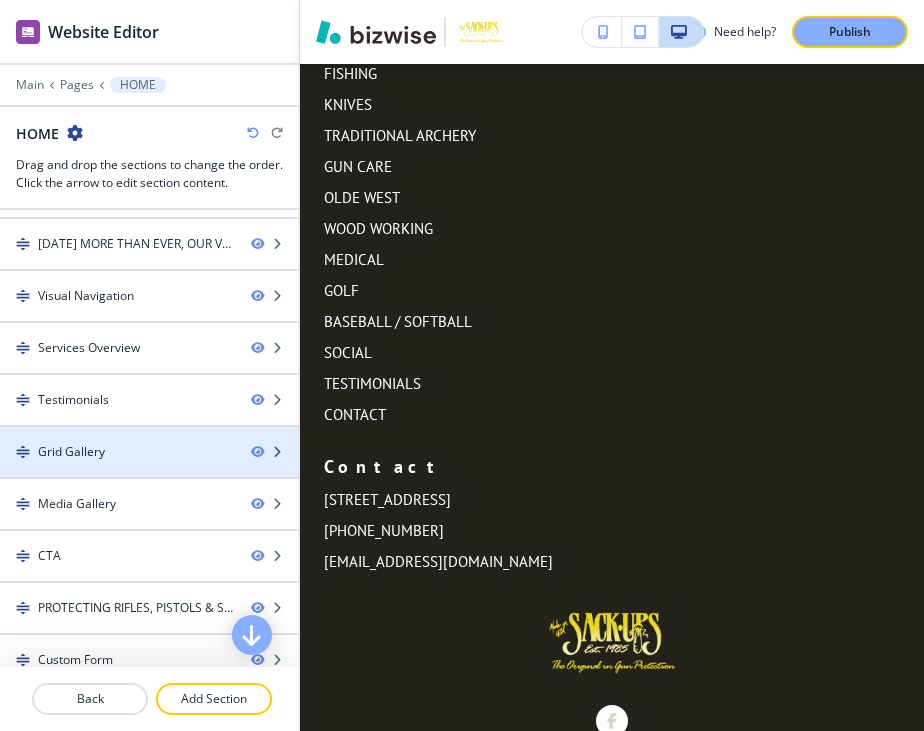 scroll, scrollTop: 0, scrollLeft: 0, axis: both 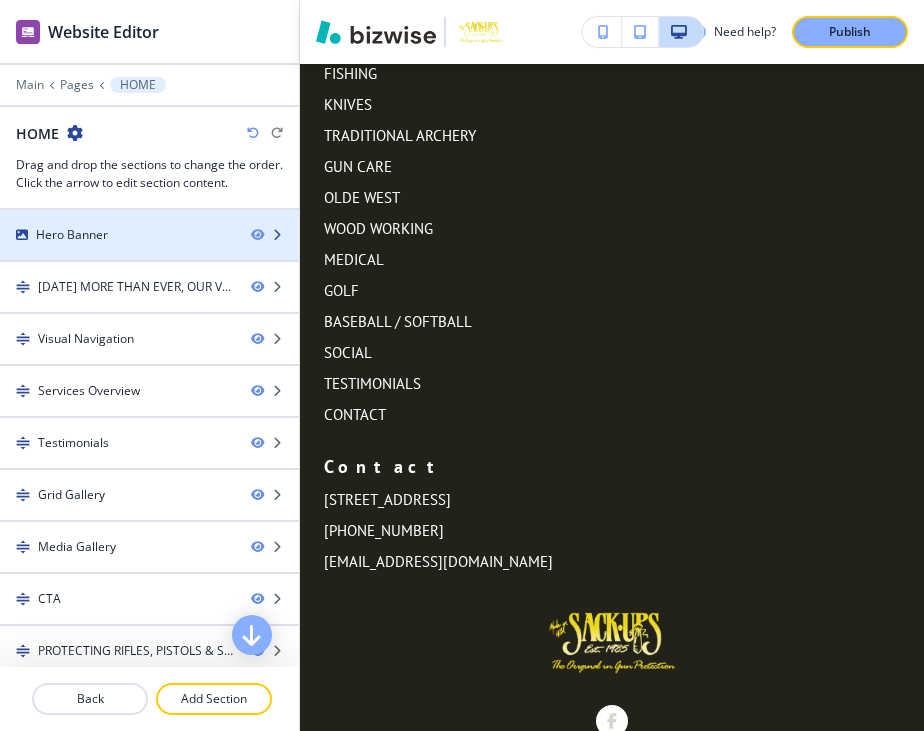 click at bounding box center [149, 218] 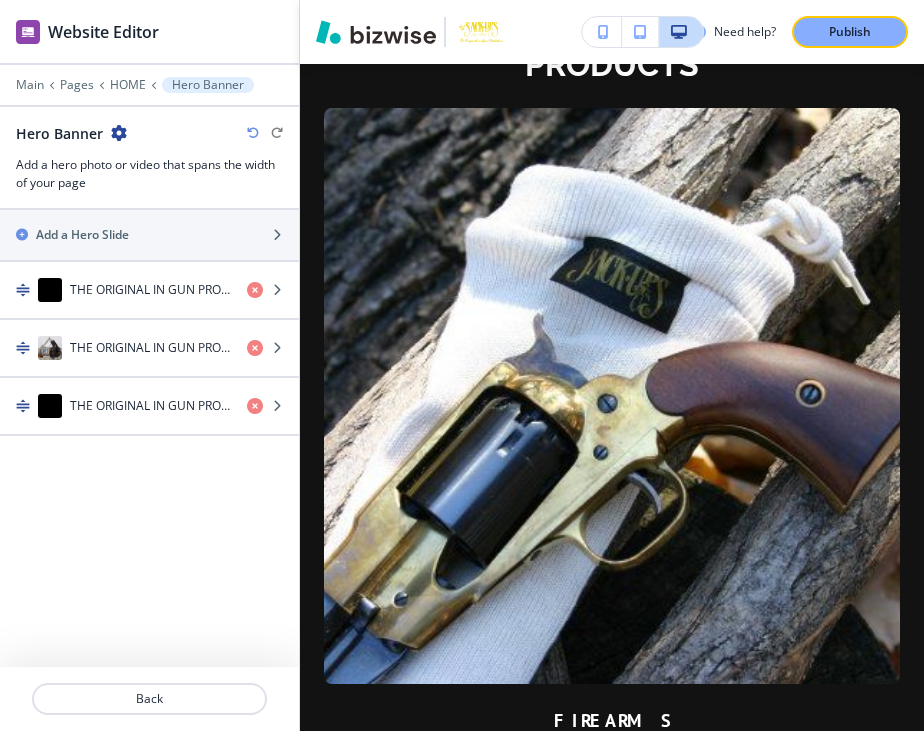 scroll, scrollTop: 80, scrollLeft: 0, axis: vertical 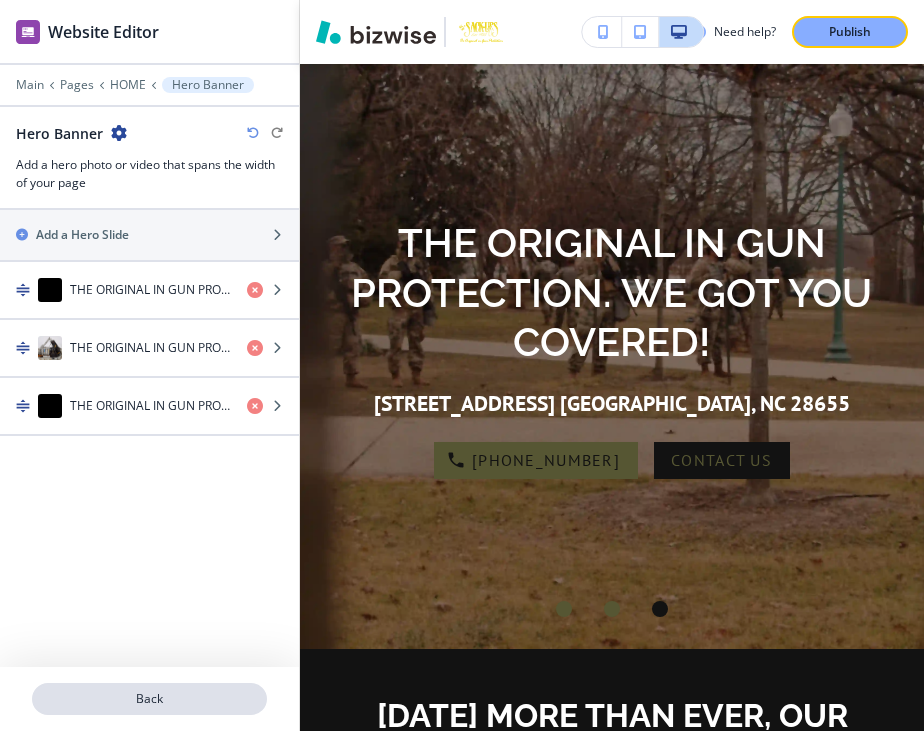 click on "Back" at bounding box center [149, 699] 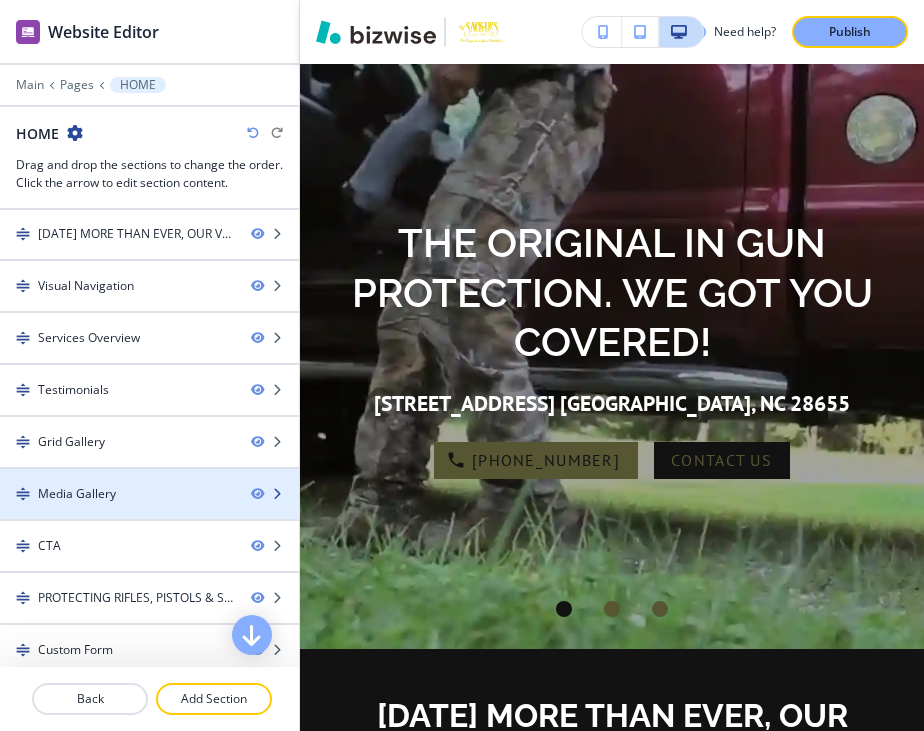 scroll, scrollTop: 115, scrollLeft: 0, axis: vertical 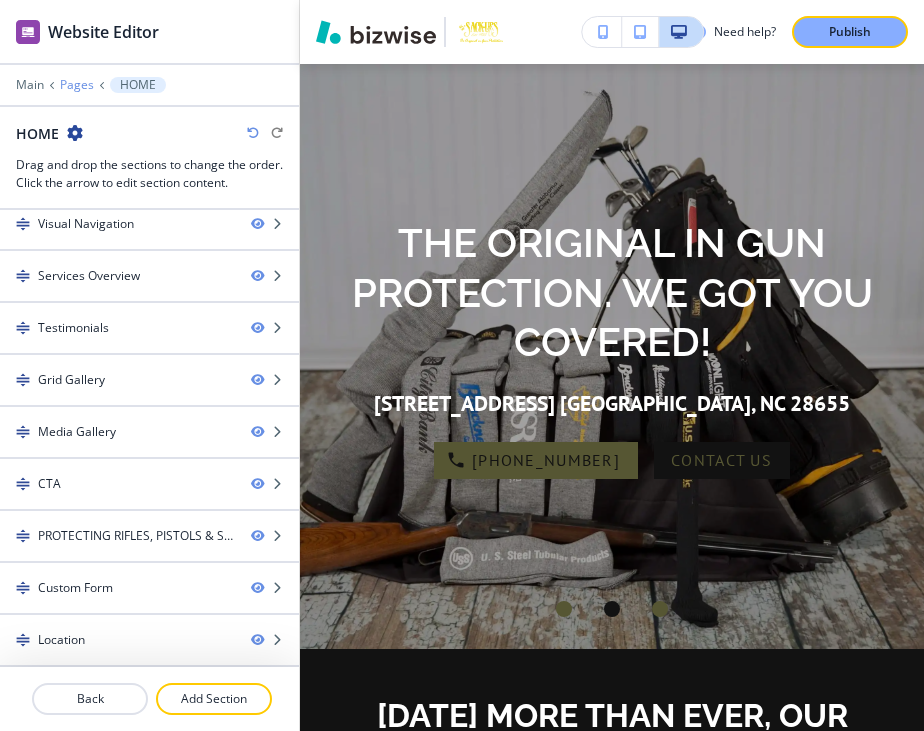 click on "Pages" at bounding box center [77, 85] 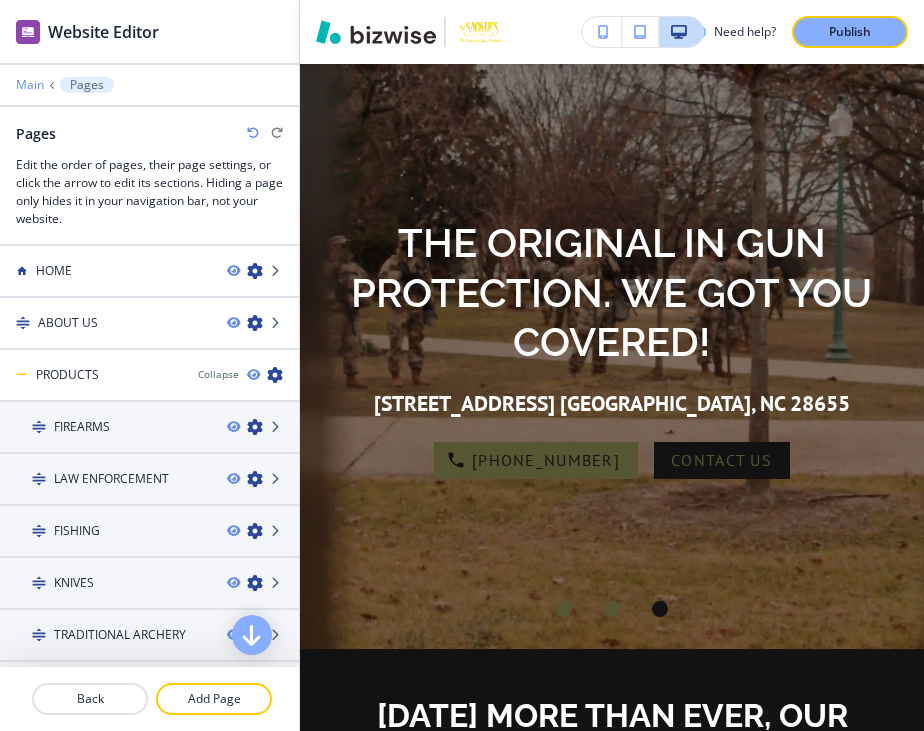 click on "Main" at bounding box center (30, 85) 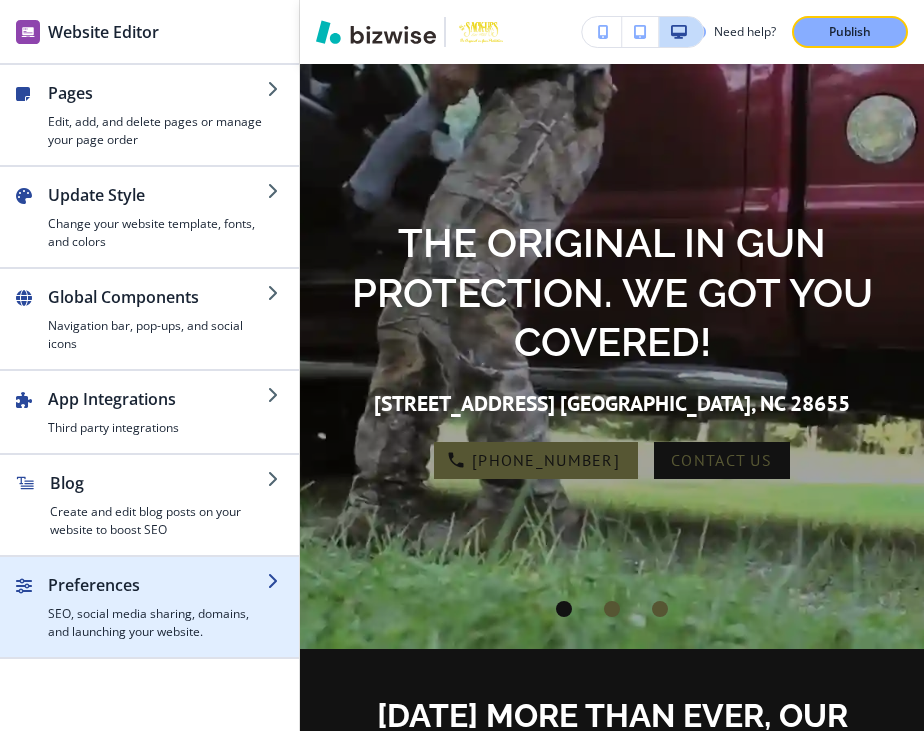 click at bounding box center (157, 601) 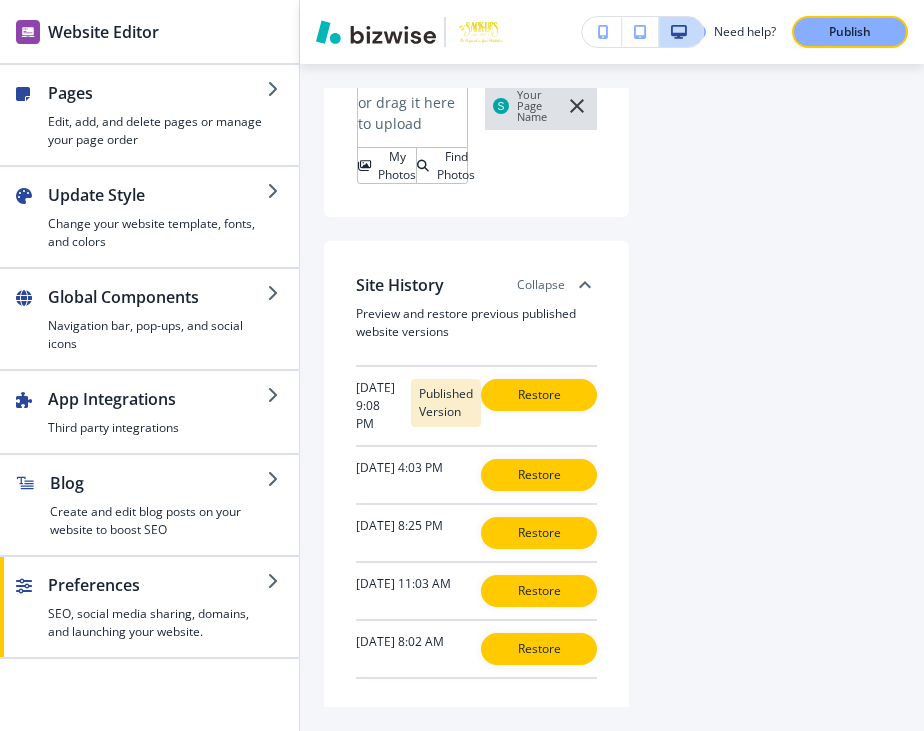 scroll, scrollTop: 660, scrollLeft: 0, axis: vertical 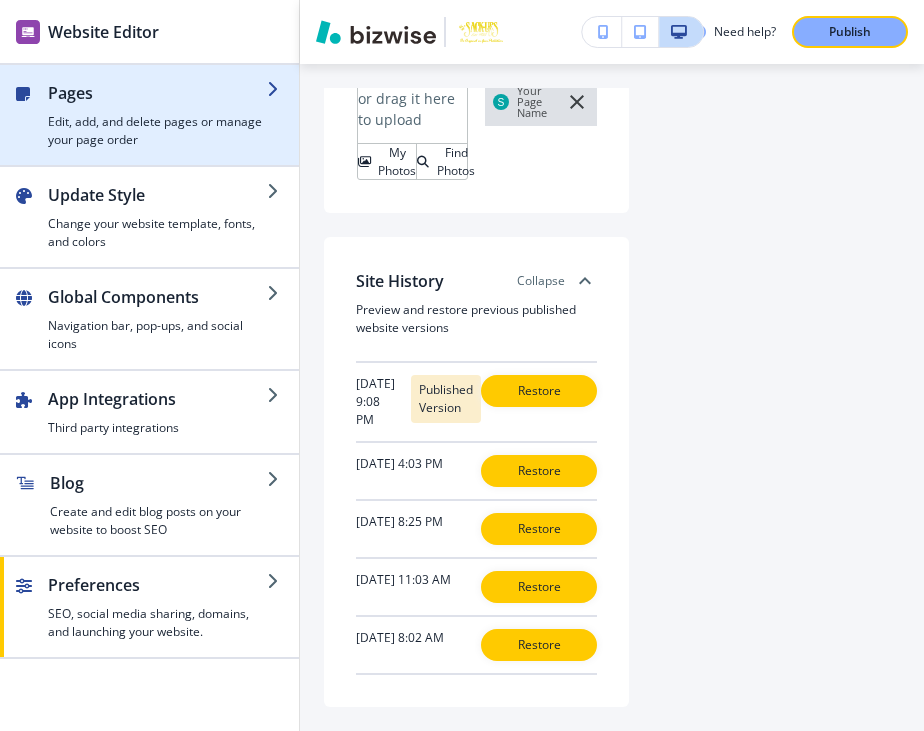 click on "Edit, add, and delete pages or manage your page order" at bounding box center [157, 131] 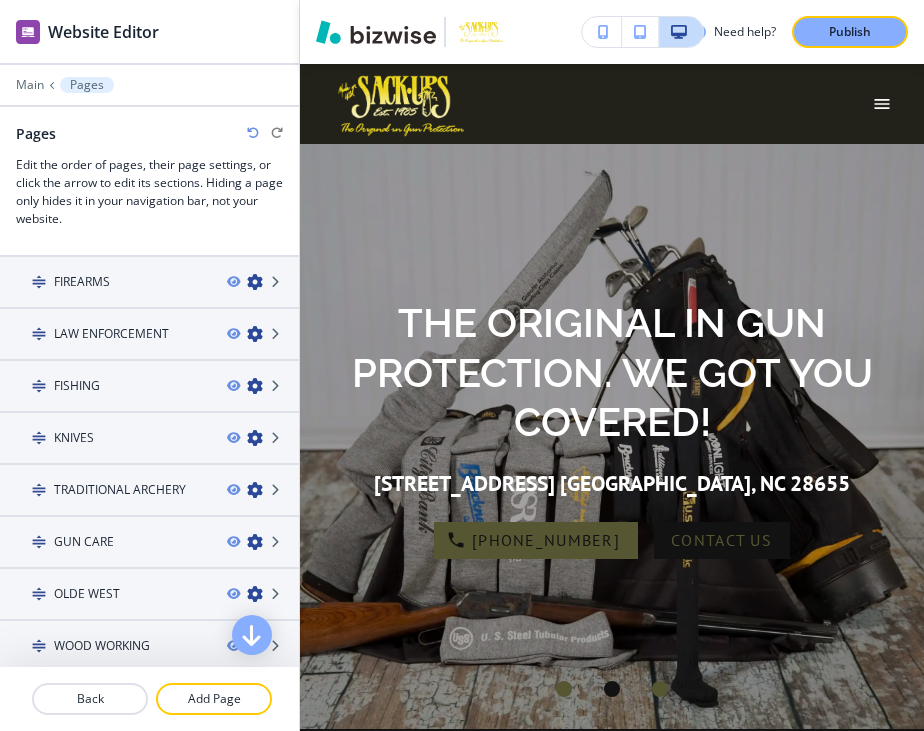 scroll, scrollTop: 0, scrollLeft: 0, axis: both 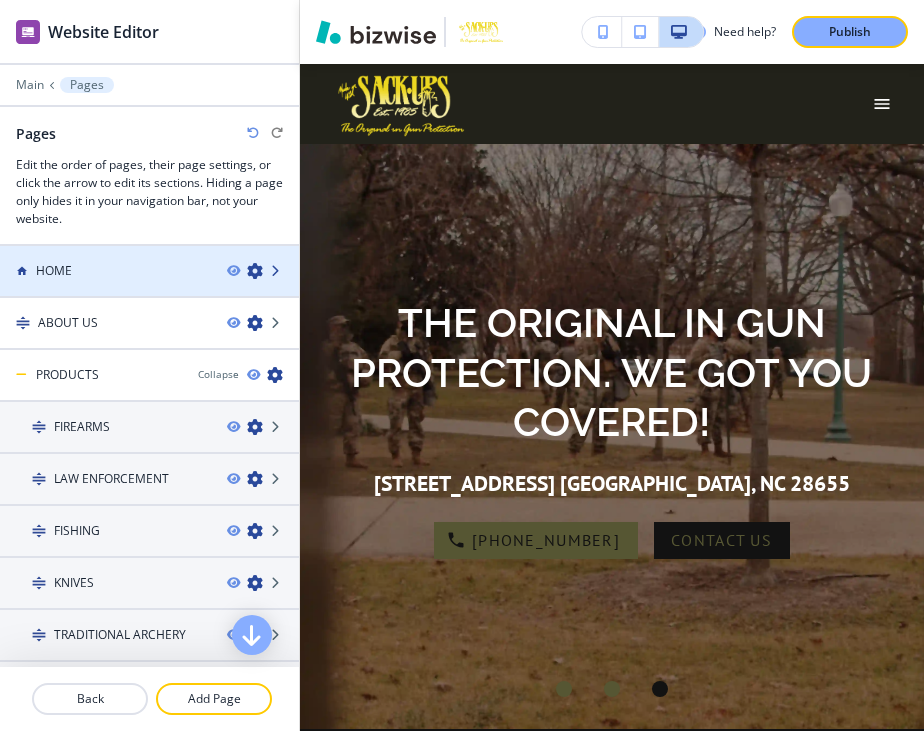 click at bounding box center (277, 271) 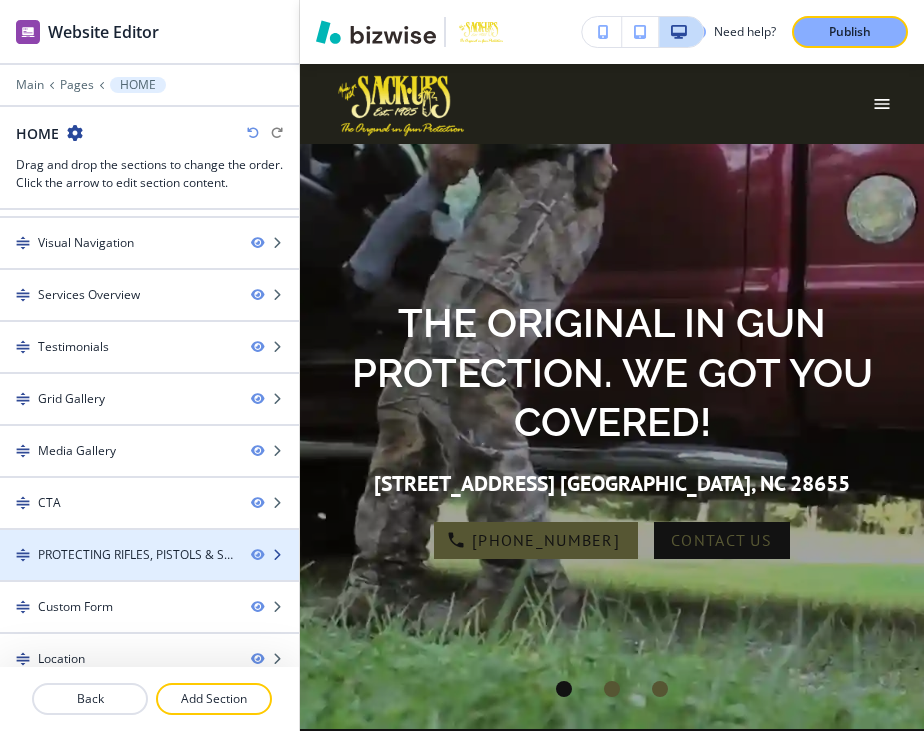 scroll, scrollTop: 115, scrollLeft: 0, axis: vertical 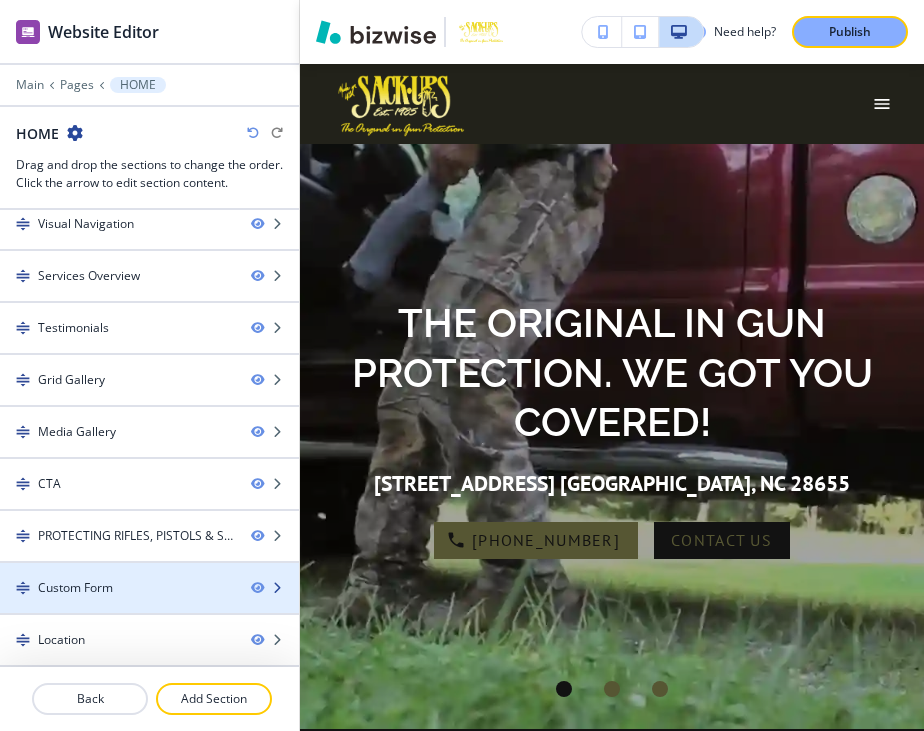 click on "Custom Form" at bounding box center (75, 588) 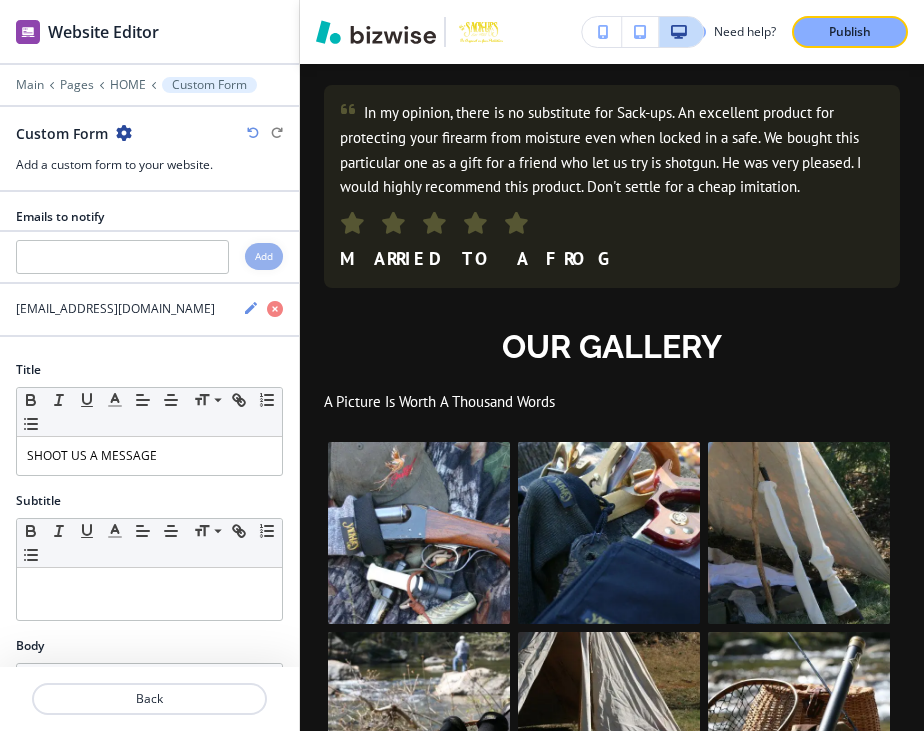 scroll, scrollTop: 14013, scrollLeft: 0, axis: vertical 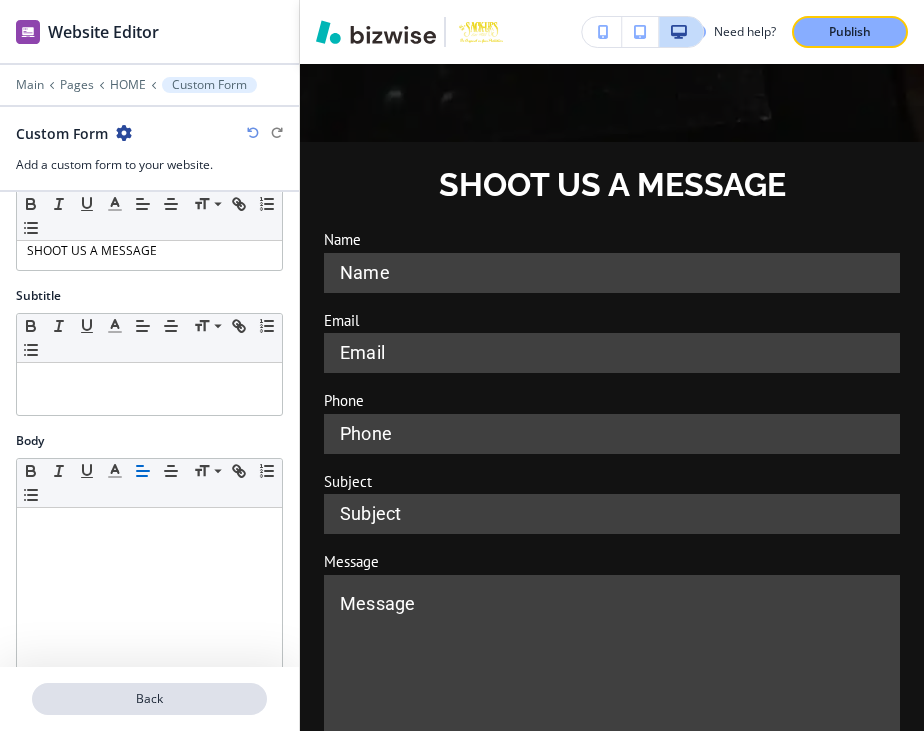 click on "Back" at bounding box center (149, 699) 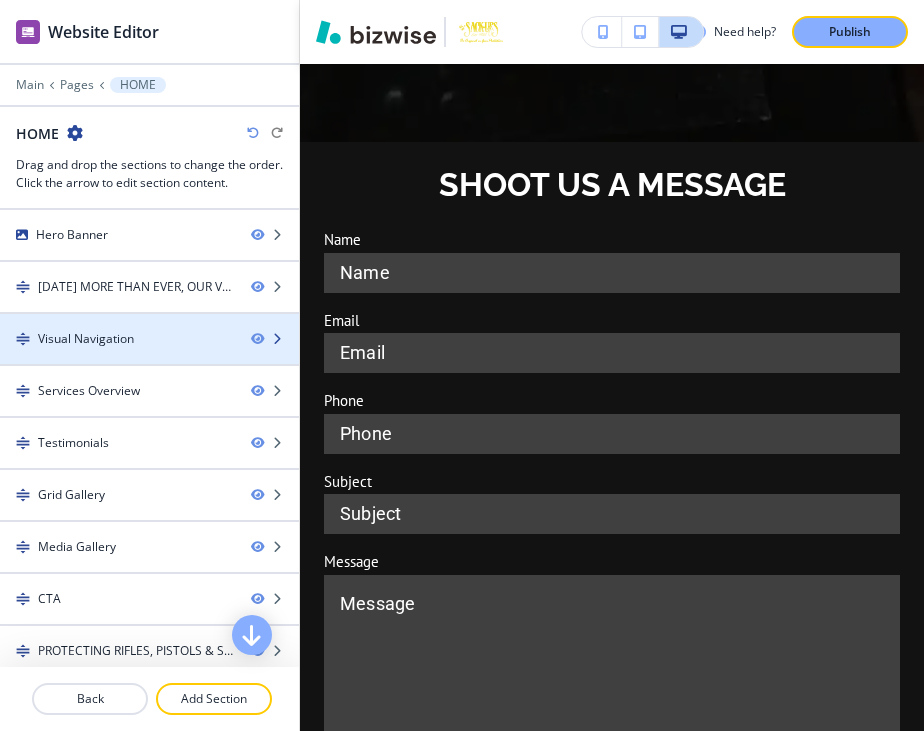 click at bounding box center (149, 356) 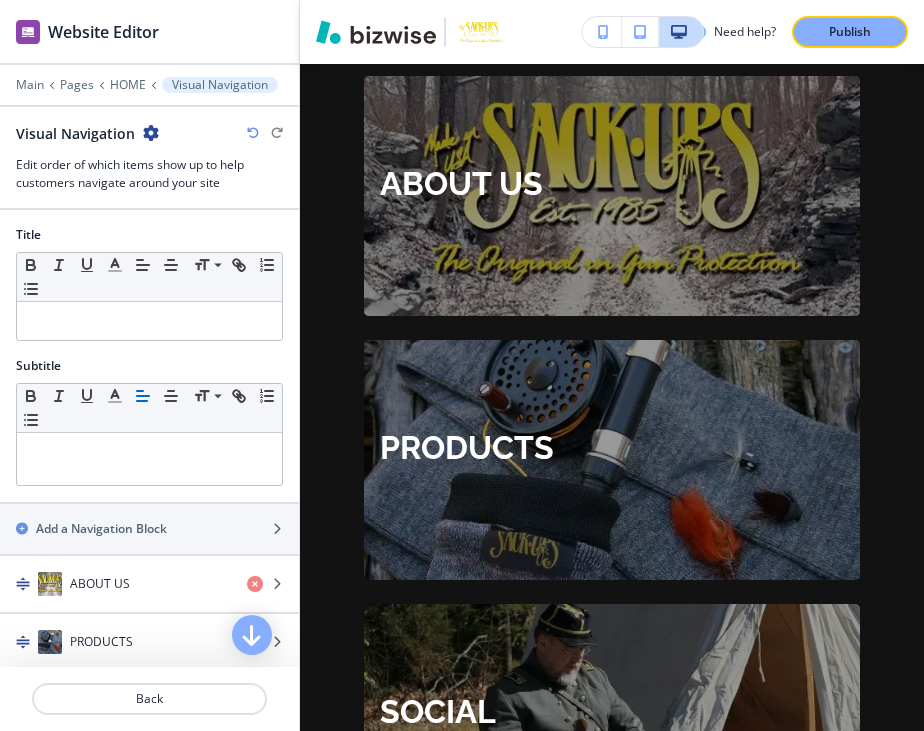 scroll, scrollTop: 1569, scrollLeft: 0, axis: vertical 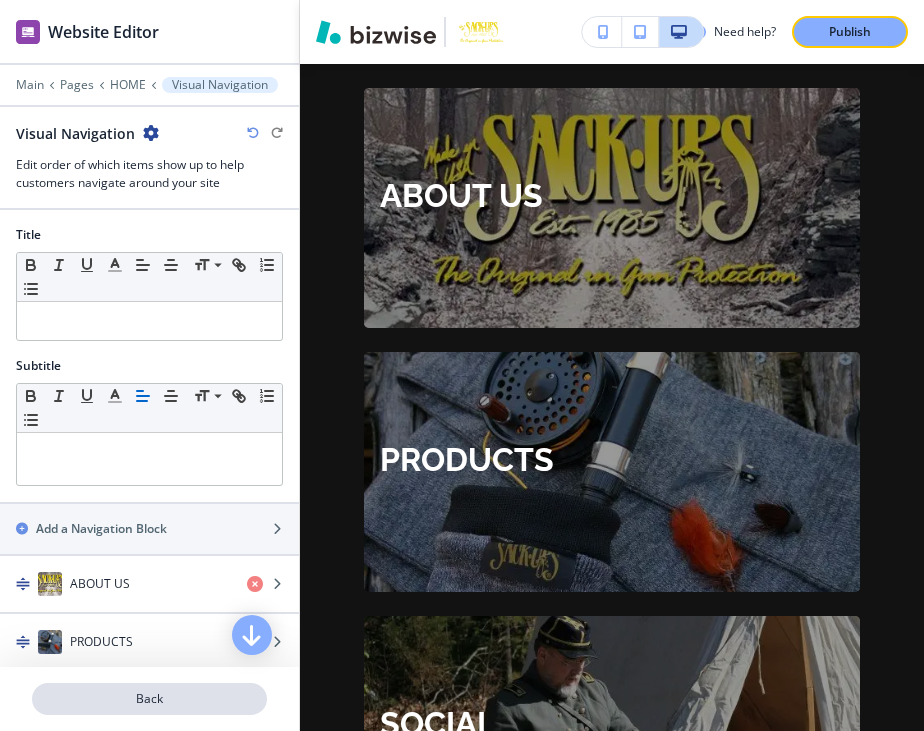click on "Back" at bounding box center [149, 699] 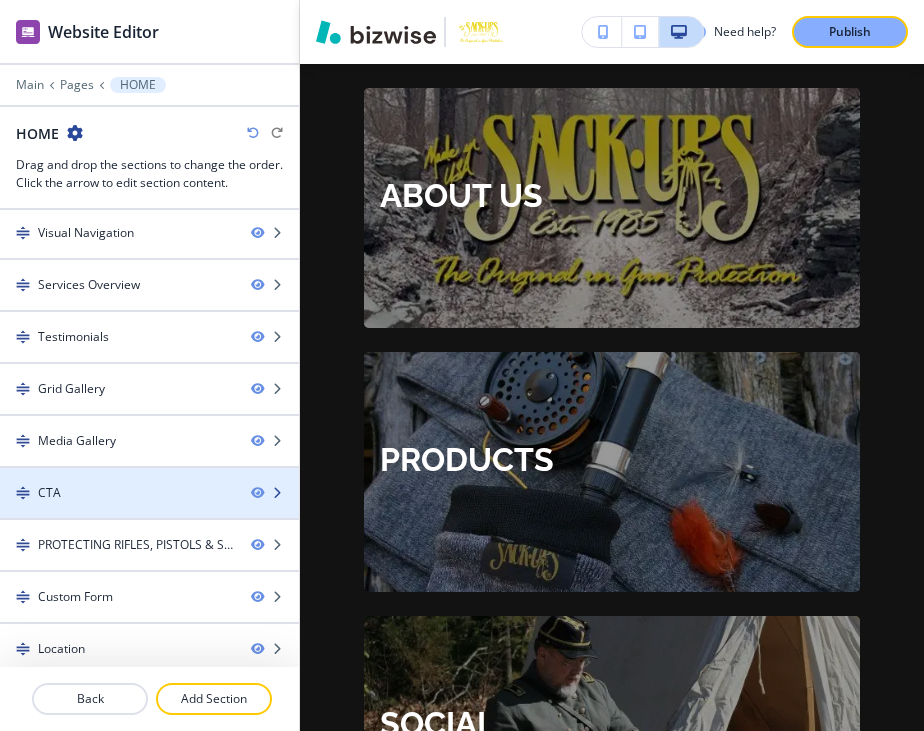 scroll, scrollTop: 115, scrollLeft: 0, axis: vertical 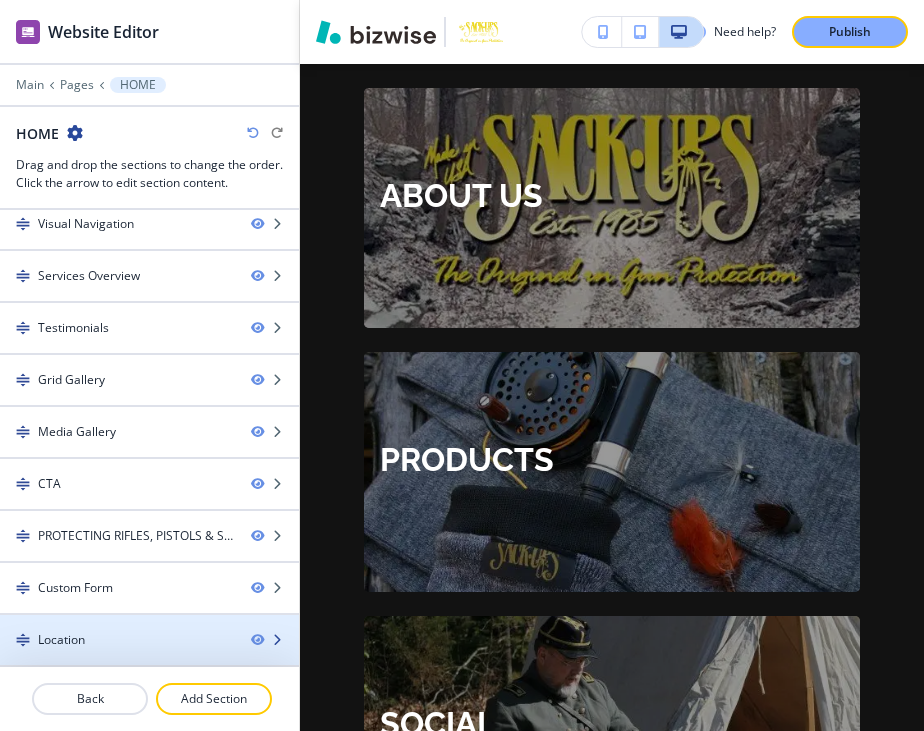 click on "Location" at bounding box center [117, 640] 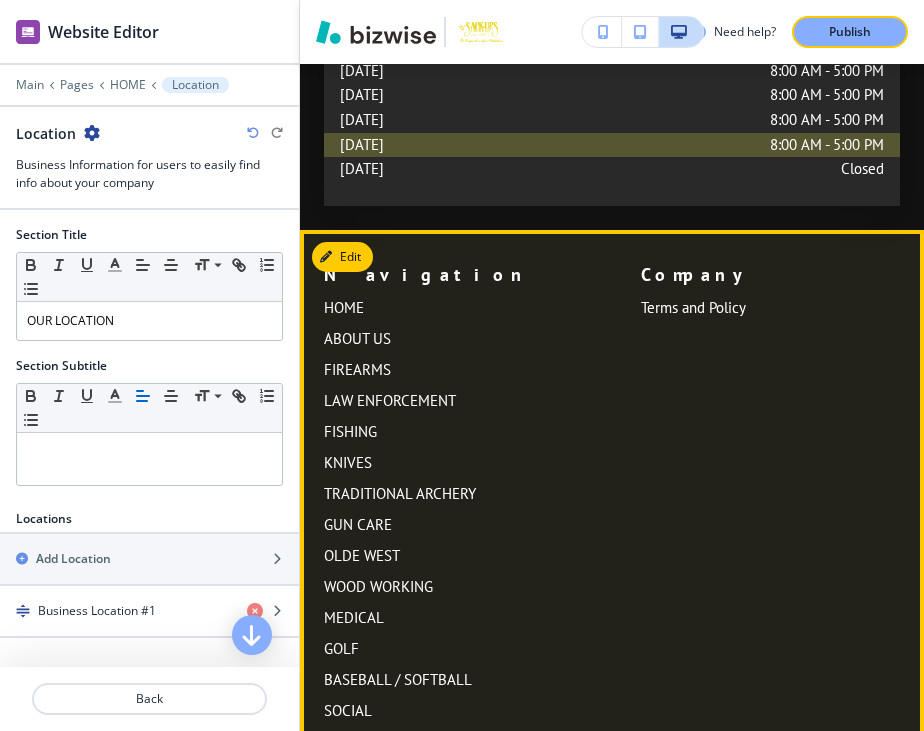scroll, scrollTop: 15481, scrollLeft: 0, axis: vertical 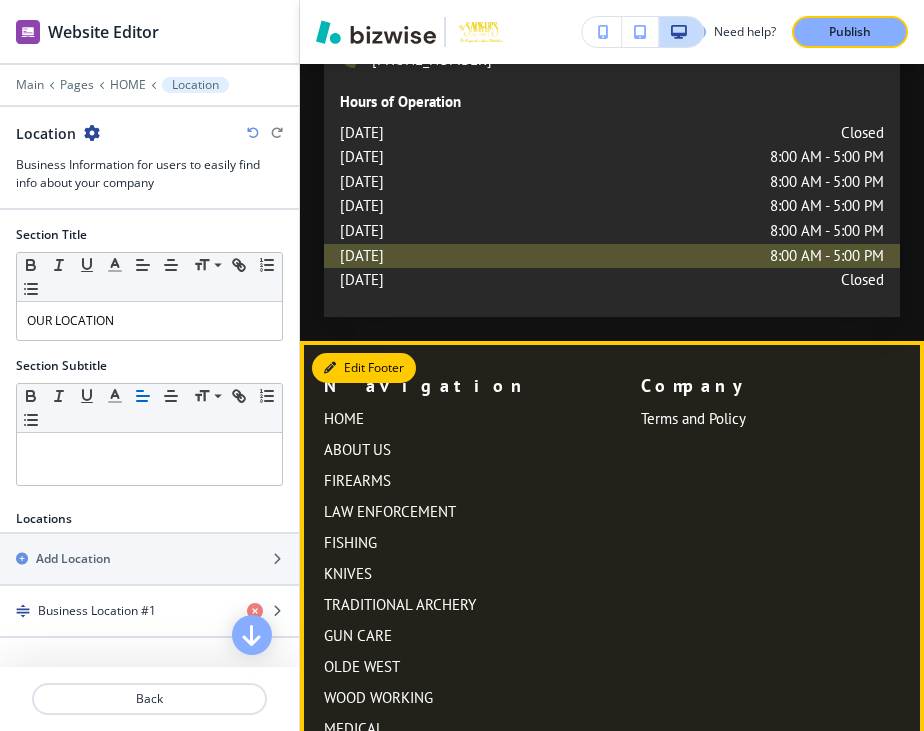 click on "Edit Footer" at bounding box center [364, 368] 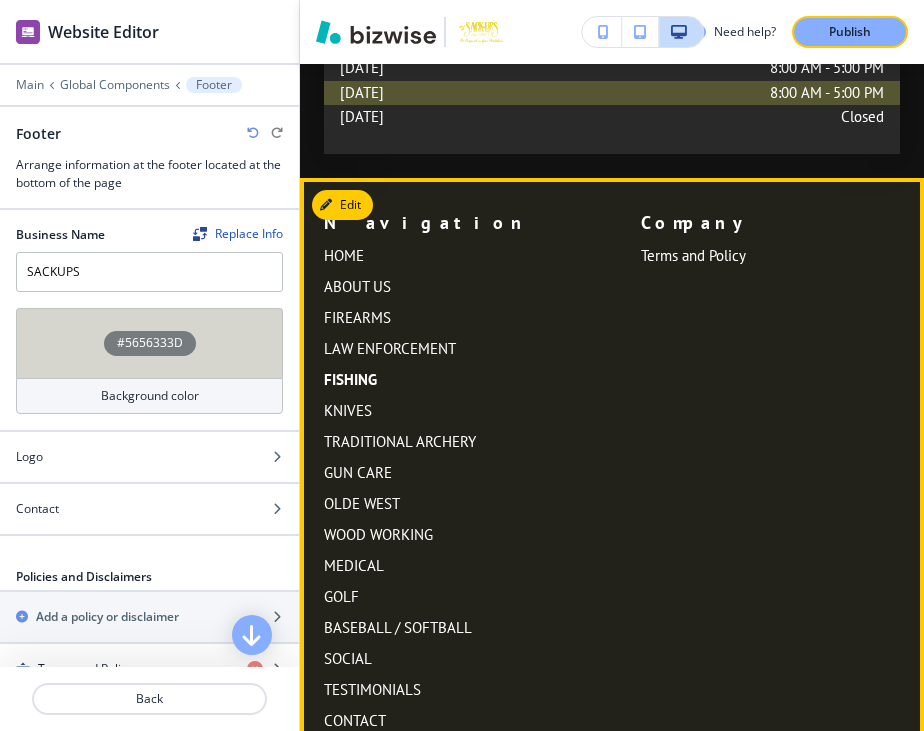 scroll, scrollTop: 15680, scrollLeft: 0, axis: vertical 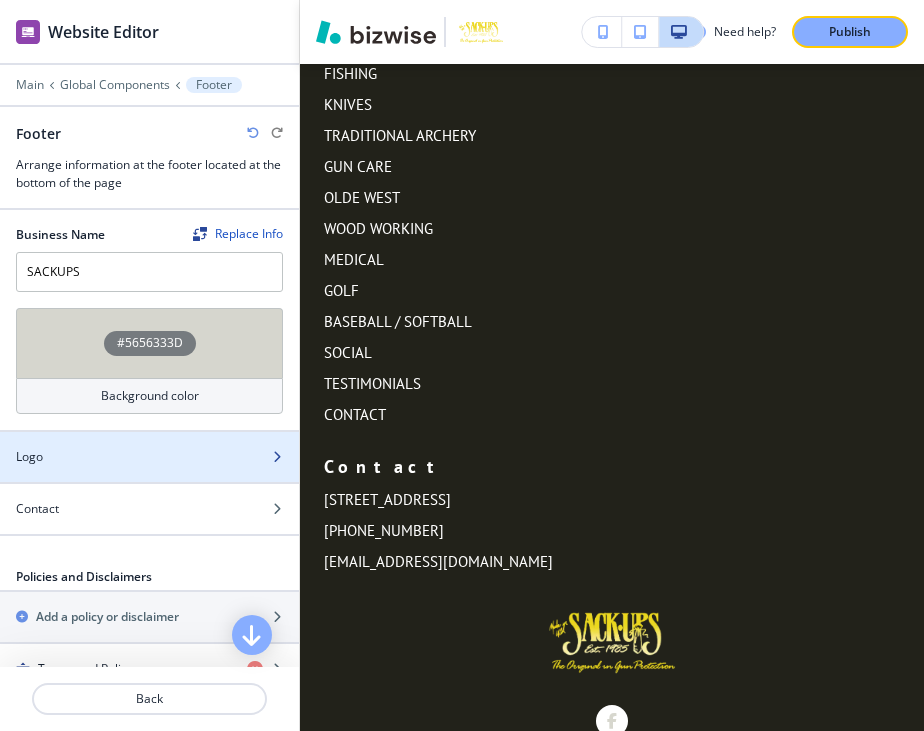 click at bounding box center [149, 474] 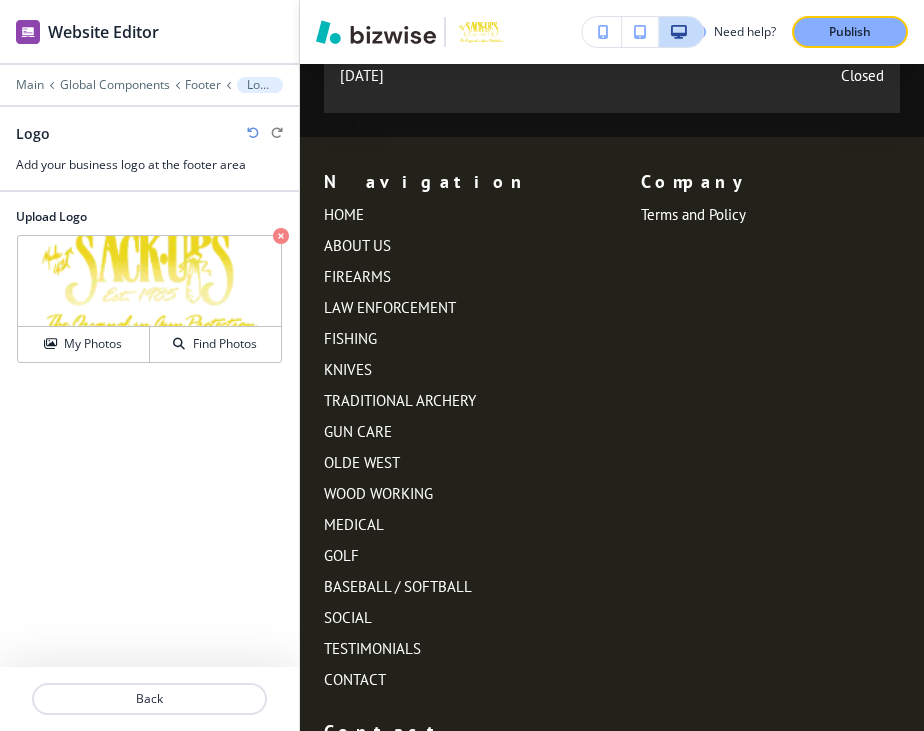 scroll, scrollTop: 15680, scrollLeft: 0, axis: vertical 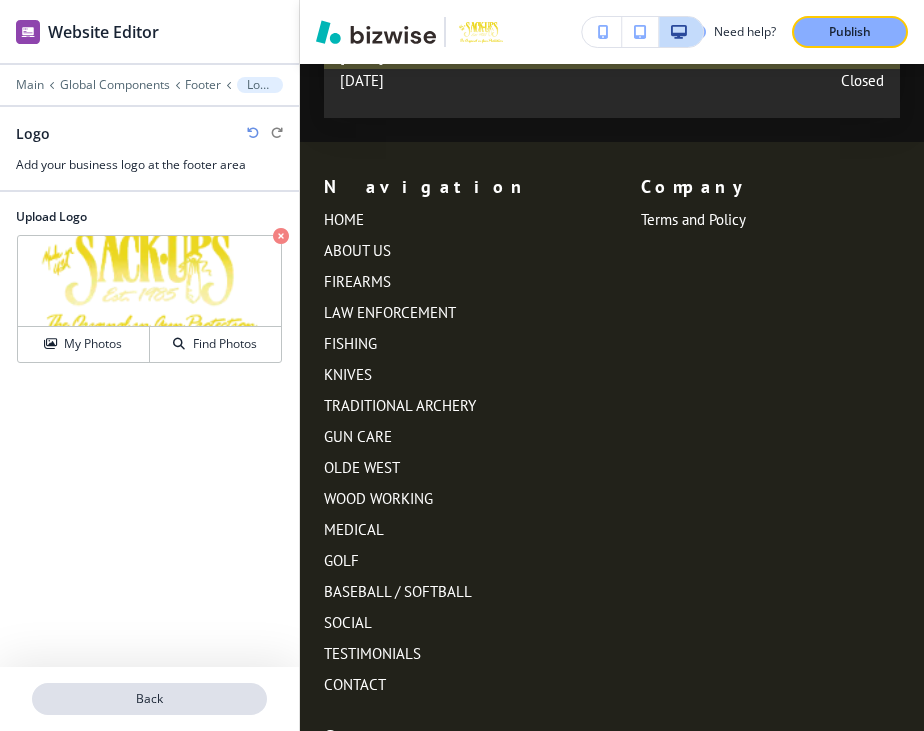 click on "Back" at bounding box center [149, 699] 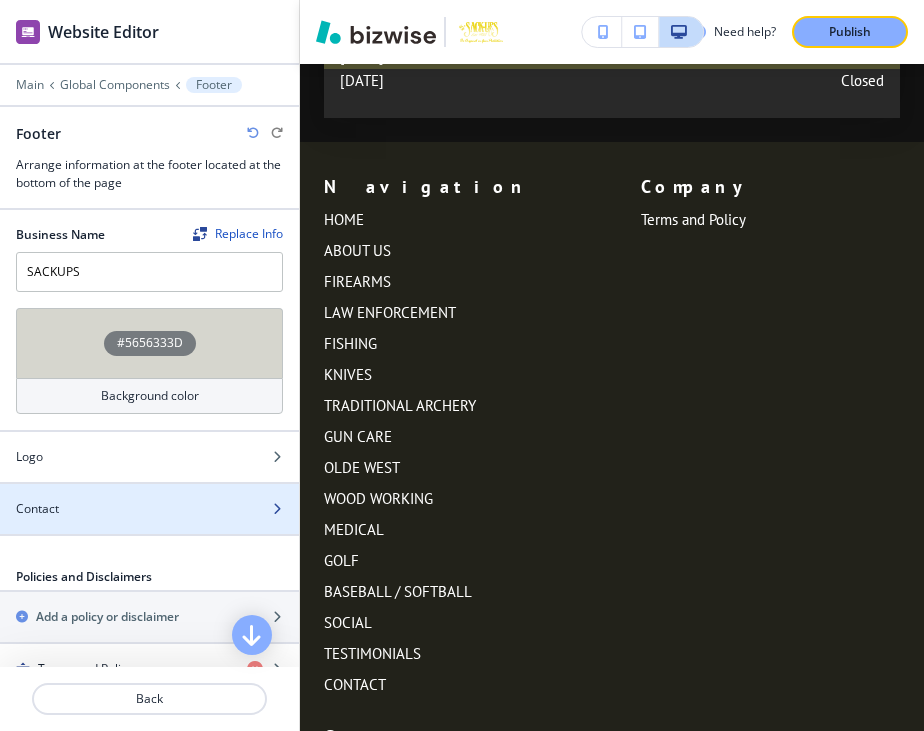 click at bounding box center [149, 526] 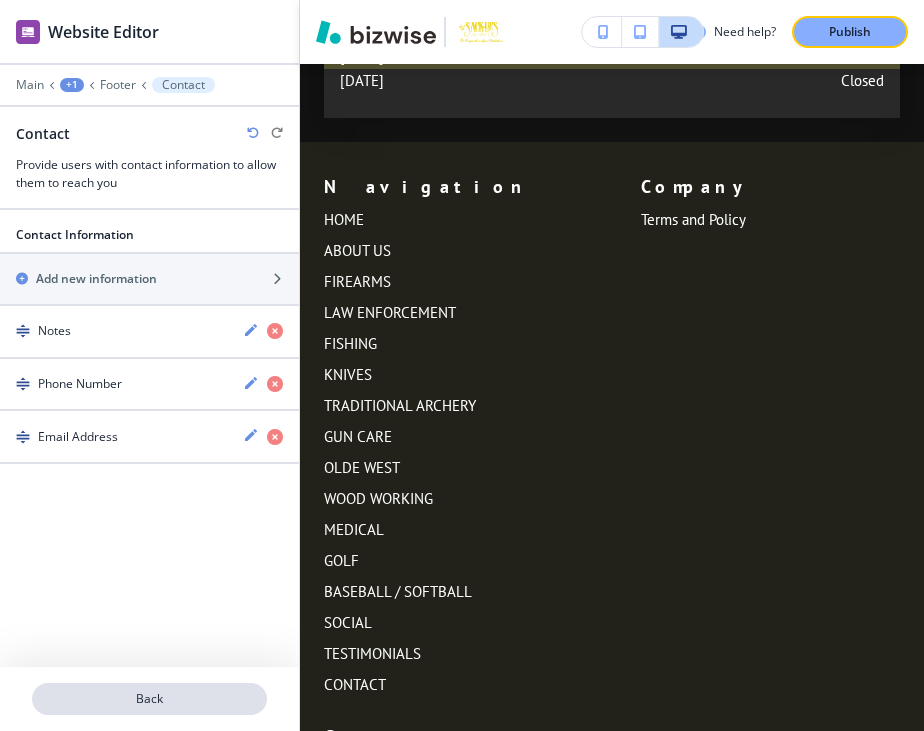 click on "Back" at bounding box center [149, 699] 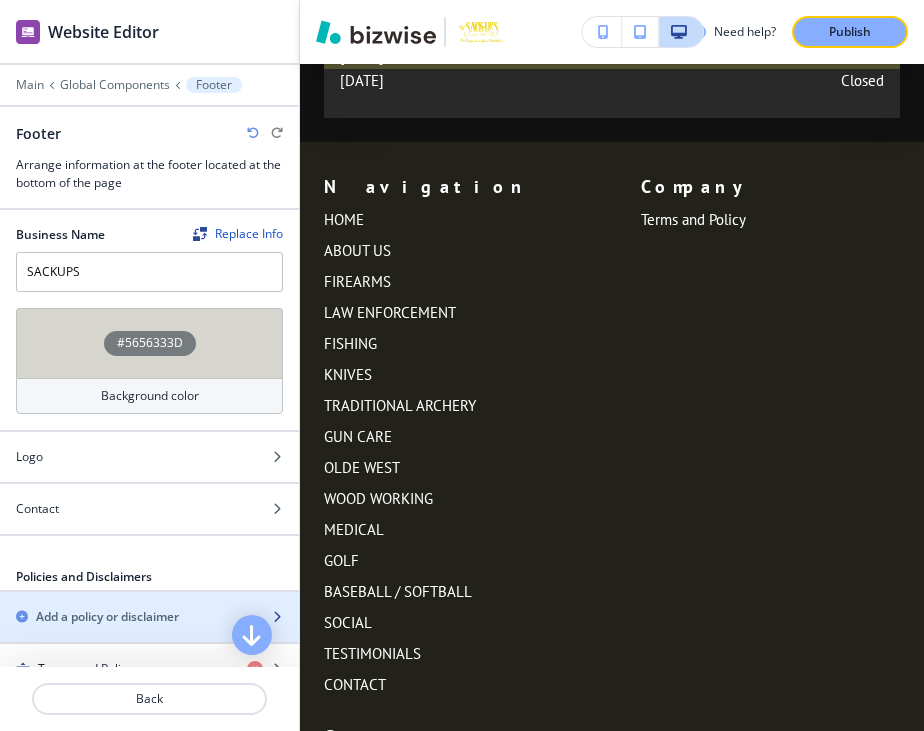 scroll, scrollTop: 29, scrollLeft: 0, axis: vertical 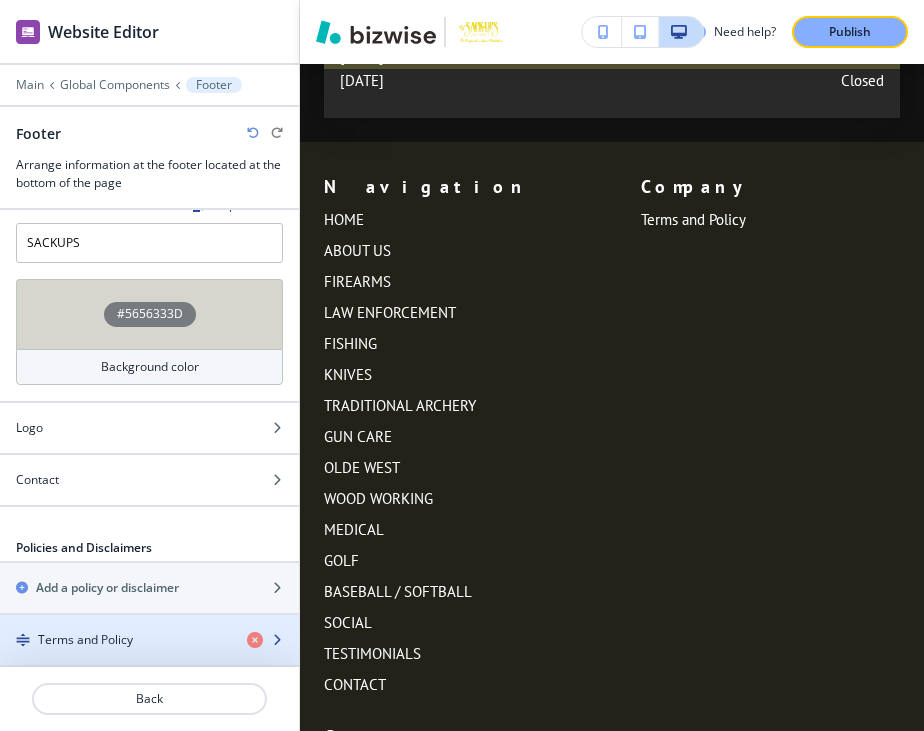 click on "Terms and Policy" at bounding box center (85, 640) 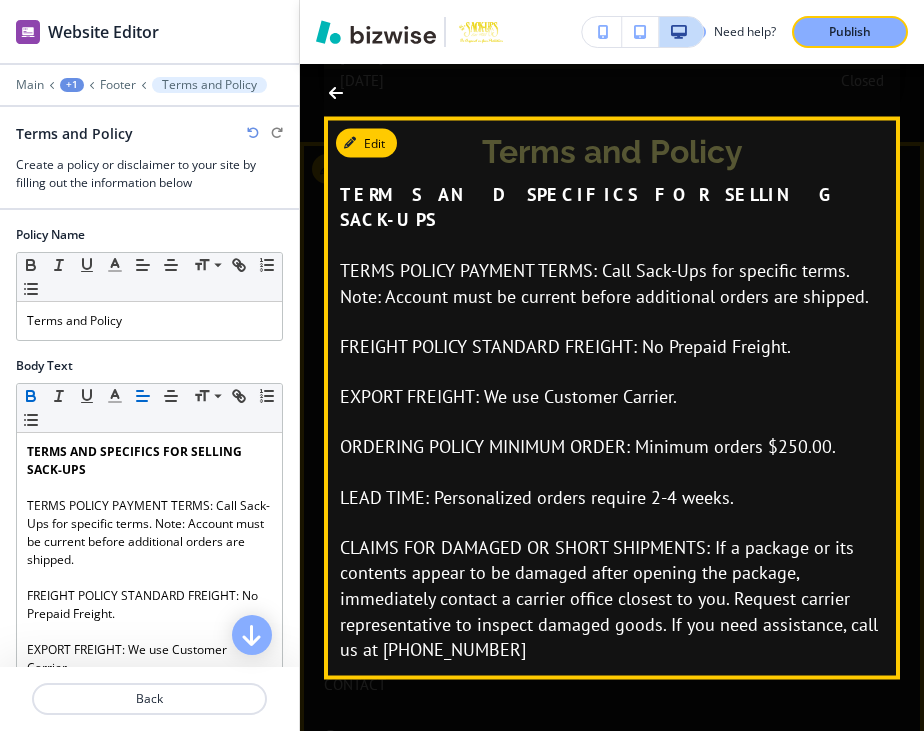 scroll, scrollTop: 50, scrollLeft: 0, axis: vertical 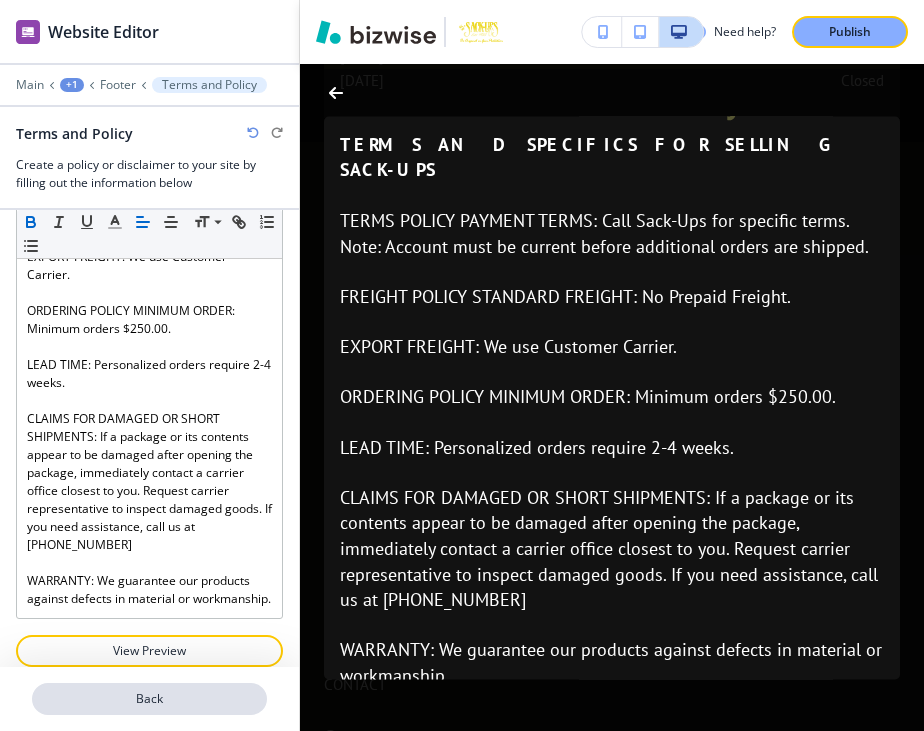 click on "Back" at bounding box center (149, 699) 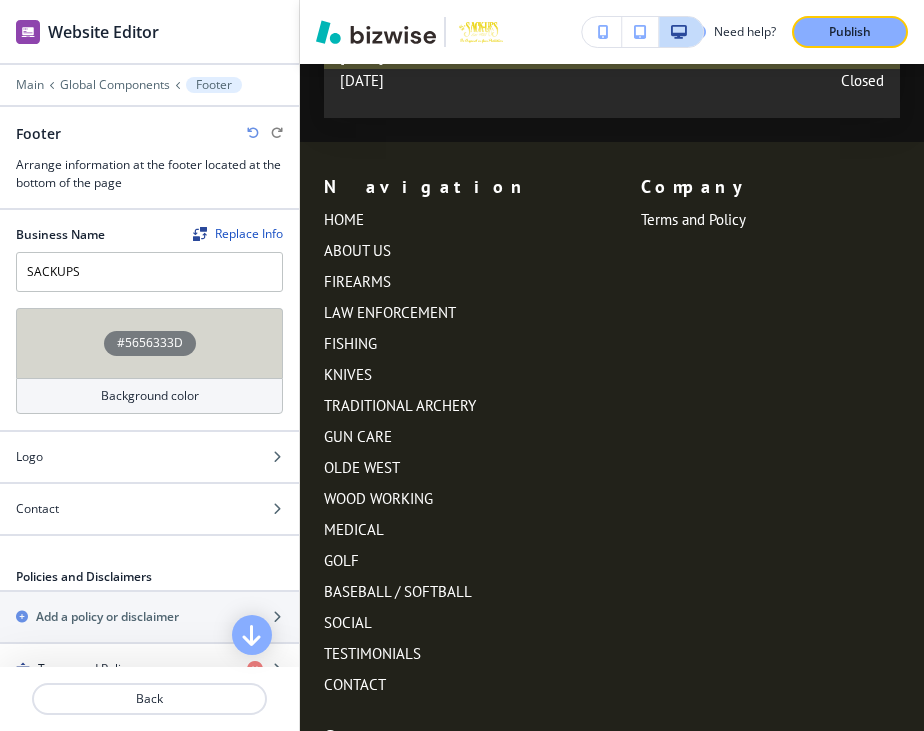 scroll, scrollTop: 29, scrollLeft: 0, axis: vertical 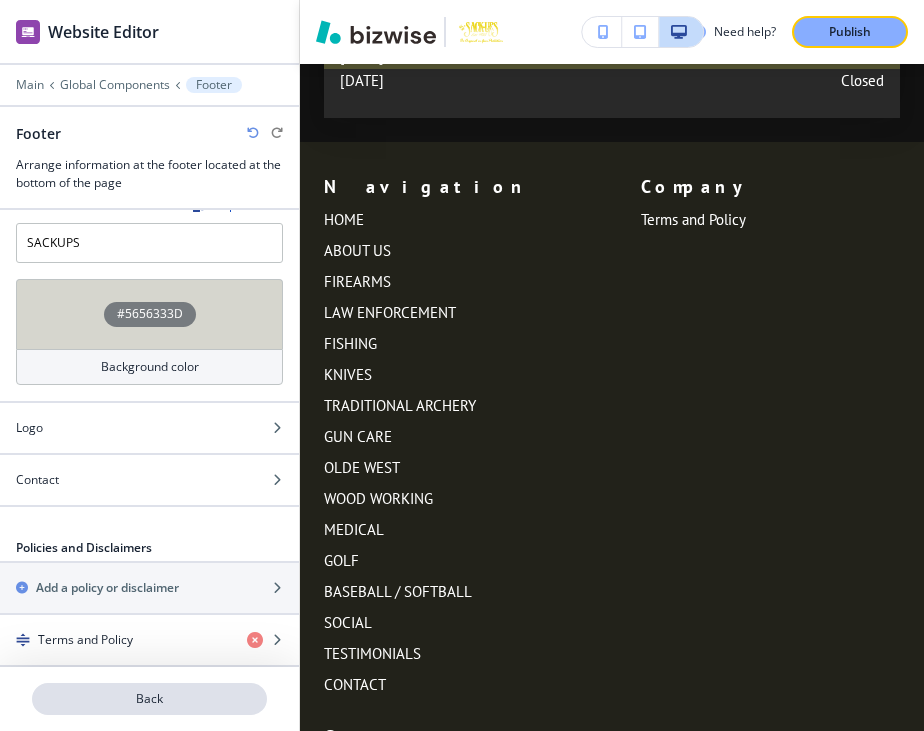 click on "Back" at bounding box center [149, 699] 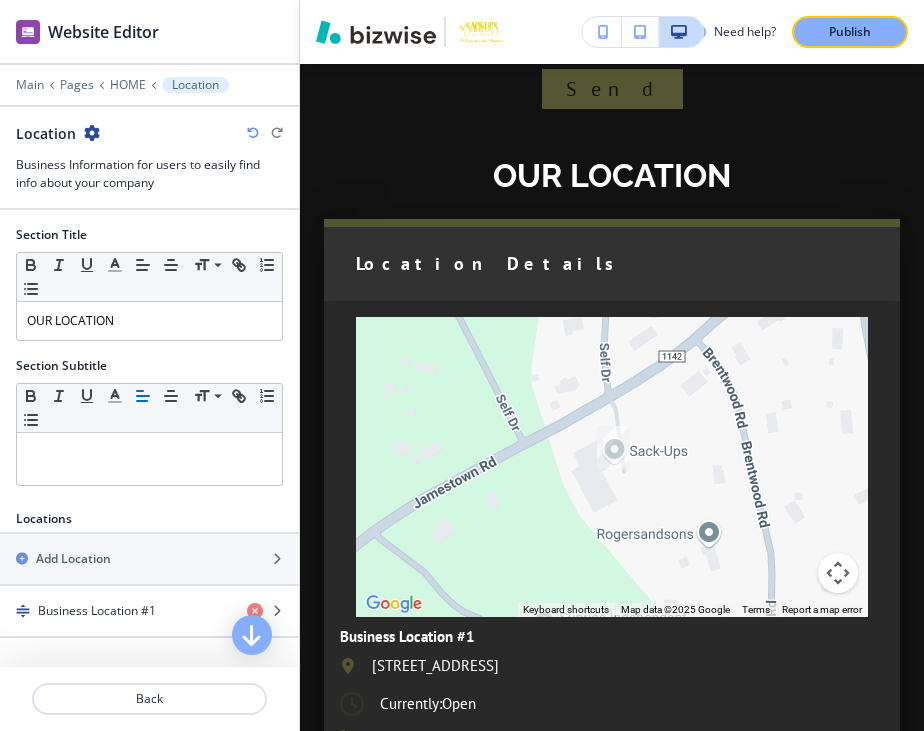 scroll, scrollTop: 14794, scrollLeft: 0, axis: vertical 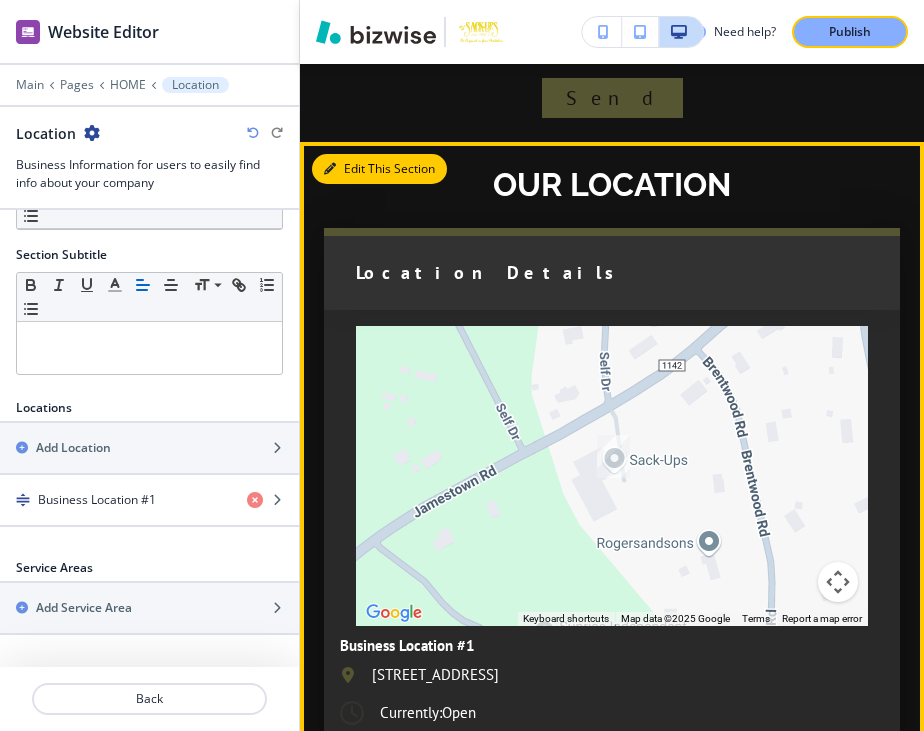 click at bounding box center (330, 169) 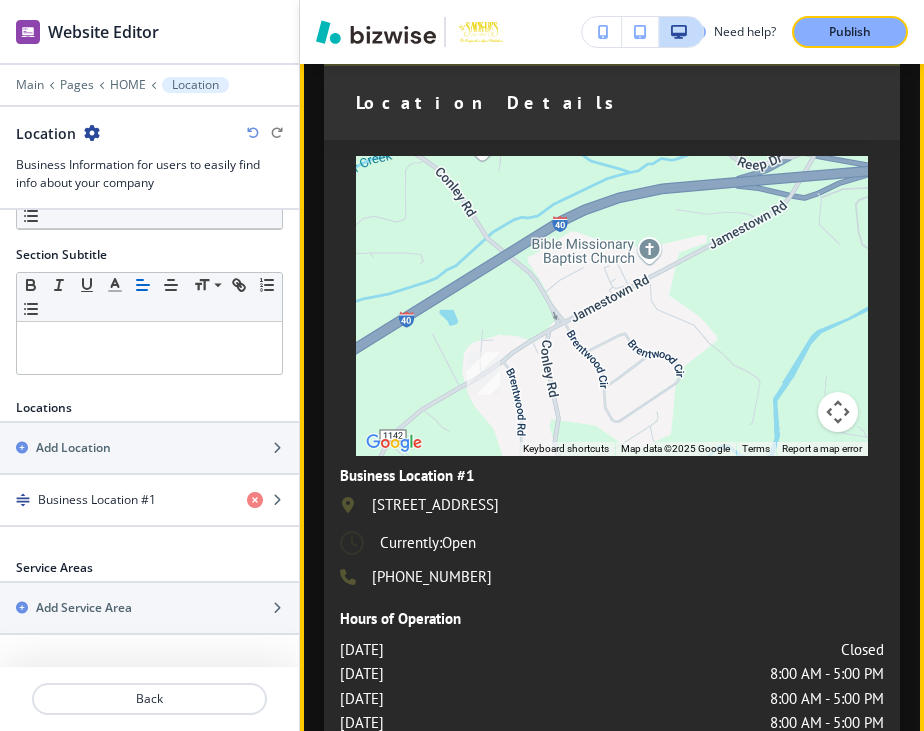 scroll, scrollTop: 14968, scrollLeft: 0, axis: vertical 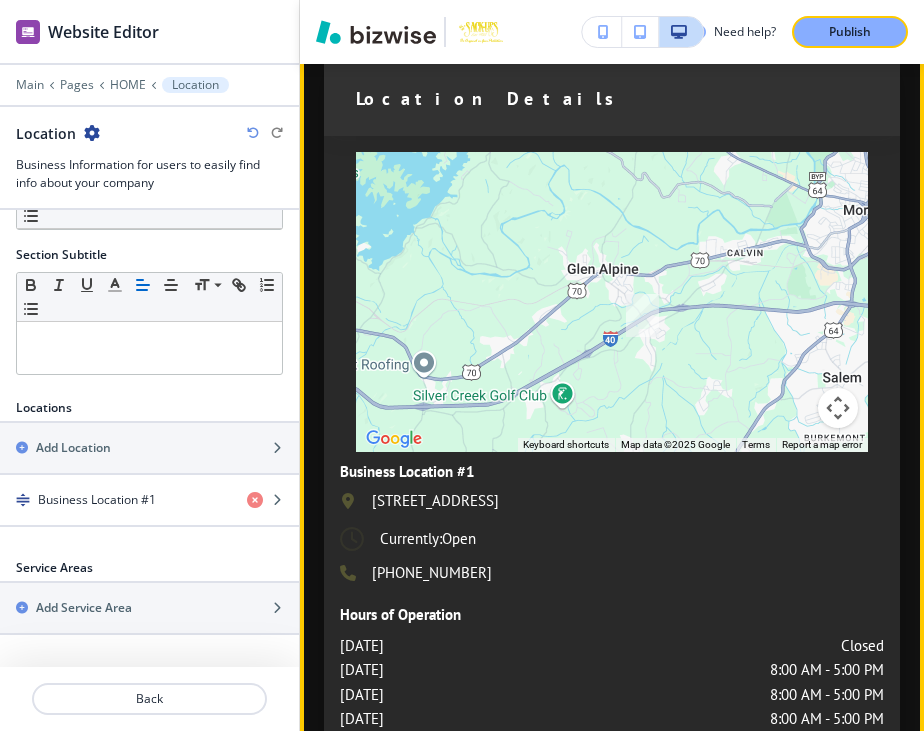 click at bounding box center [838, 408] 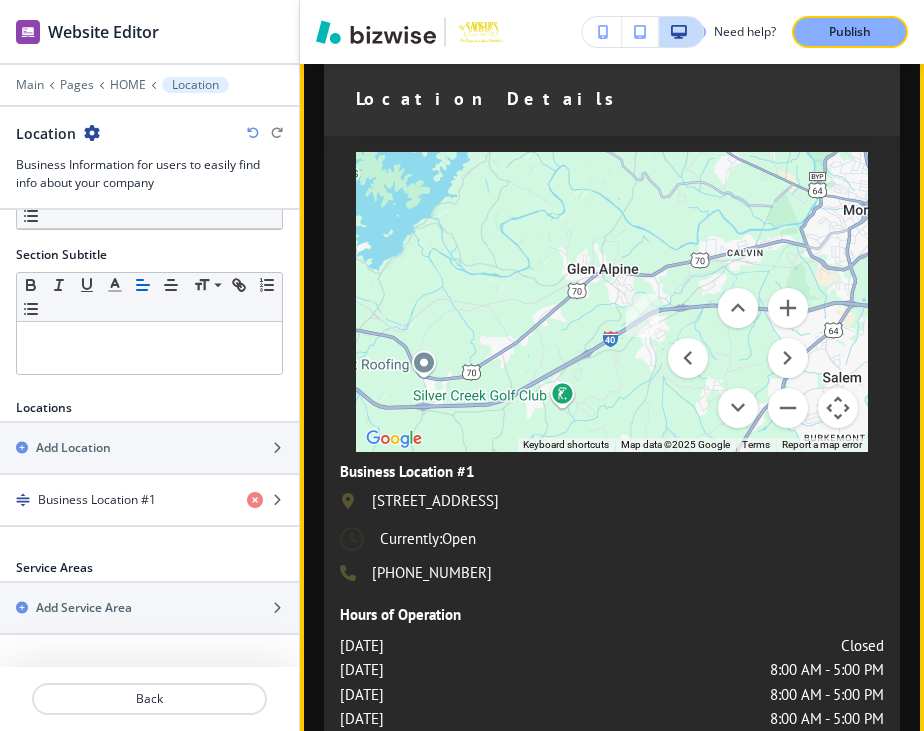 click at bounding box center (838, 408) 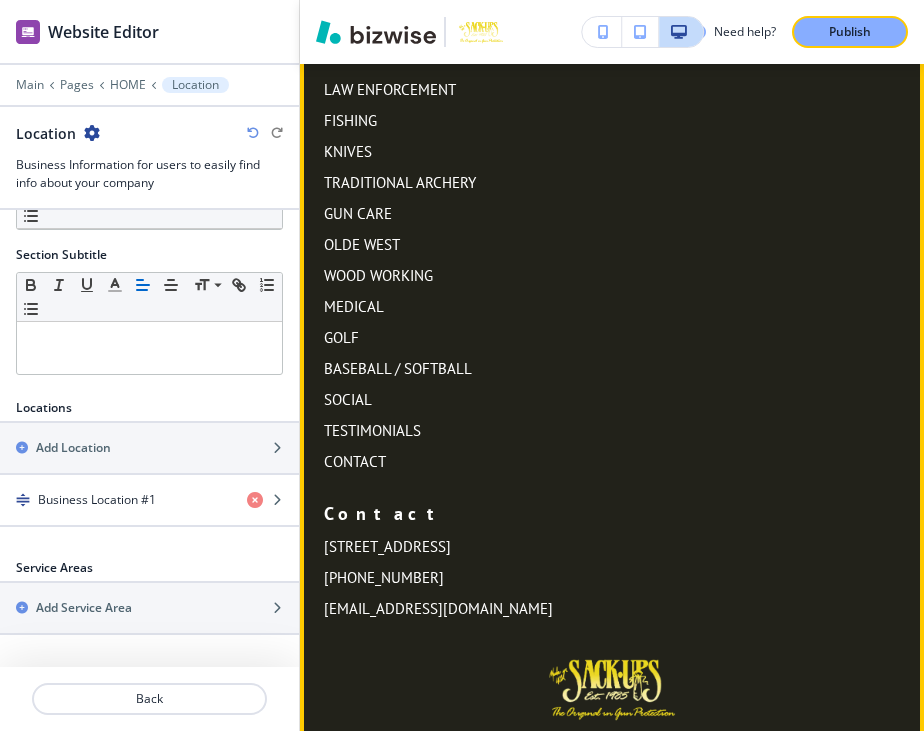scroll, scrollTop: 15950, scrollLeft: 0, axis: vertical 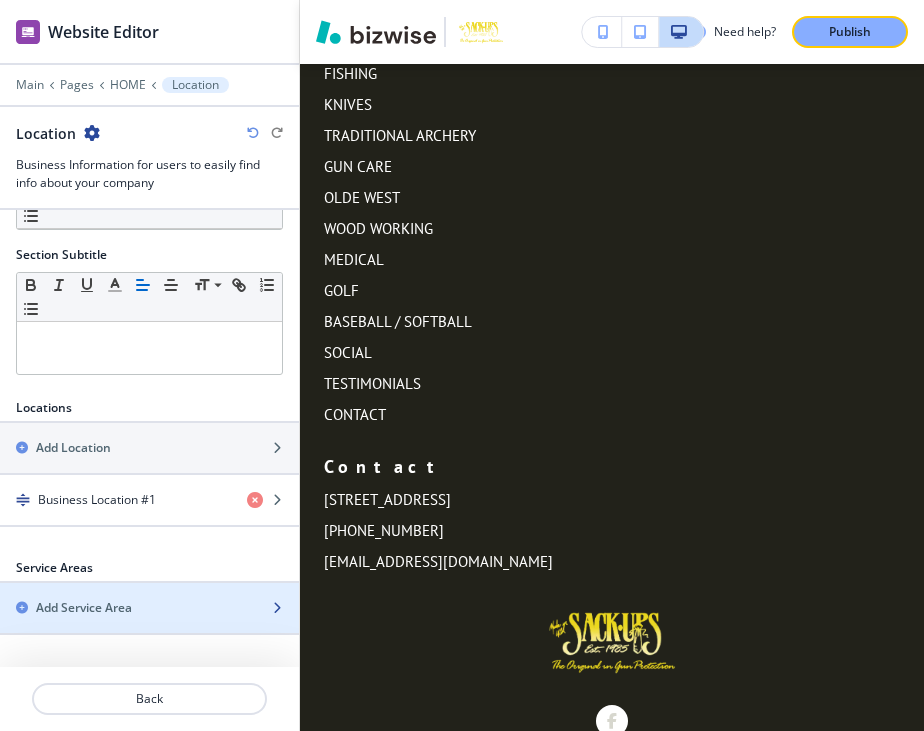 click at bounding box center (149, 625) 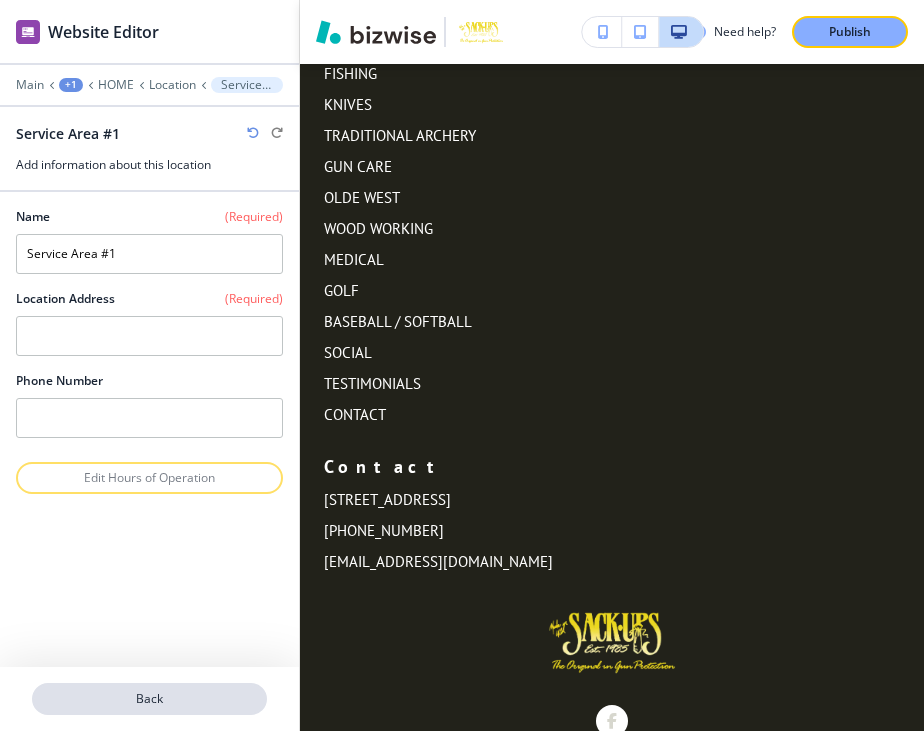 click on "Back" at bounding box center (149, 699) 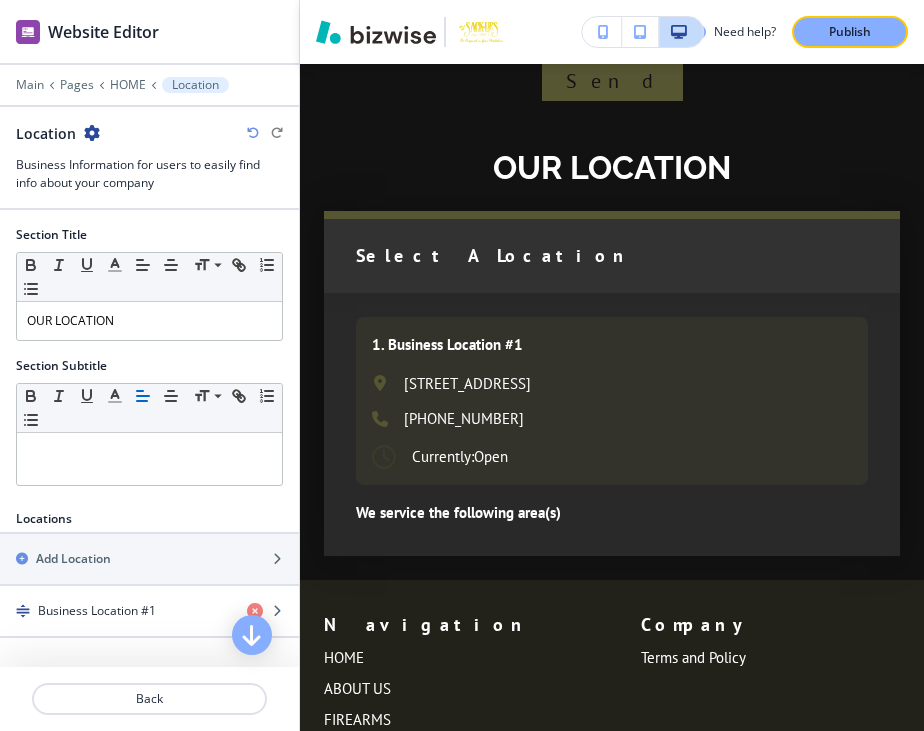 scroll, scrollTop: 14794, scrollLeft: 0, axis: vertical 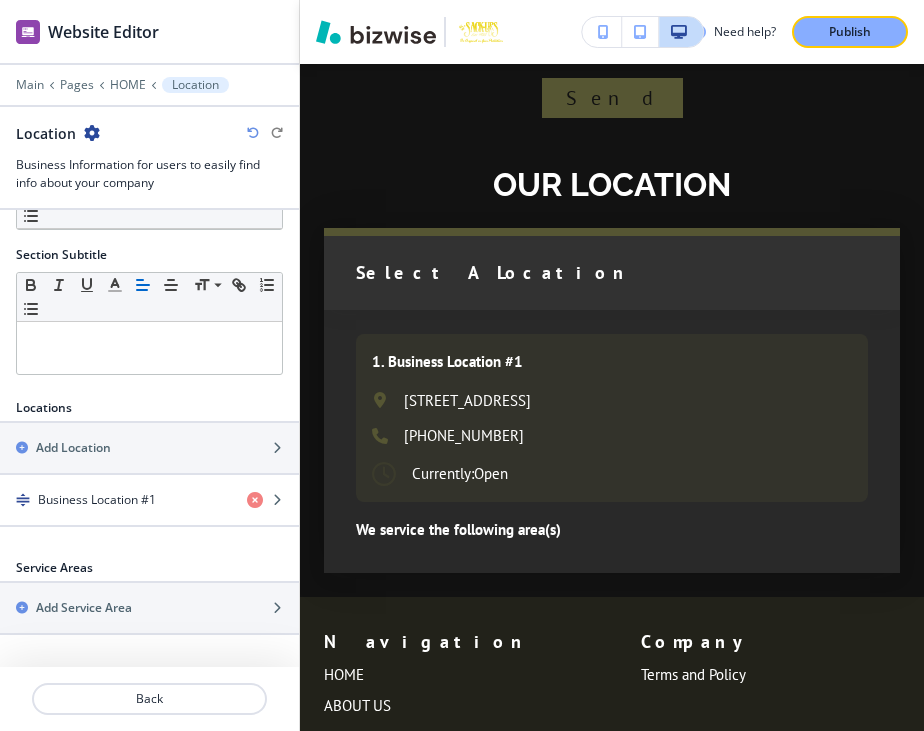 click on "Main Pages HOME Location" at bounding box center (149, 85) 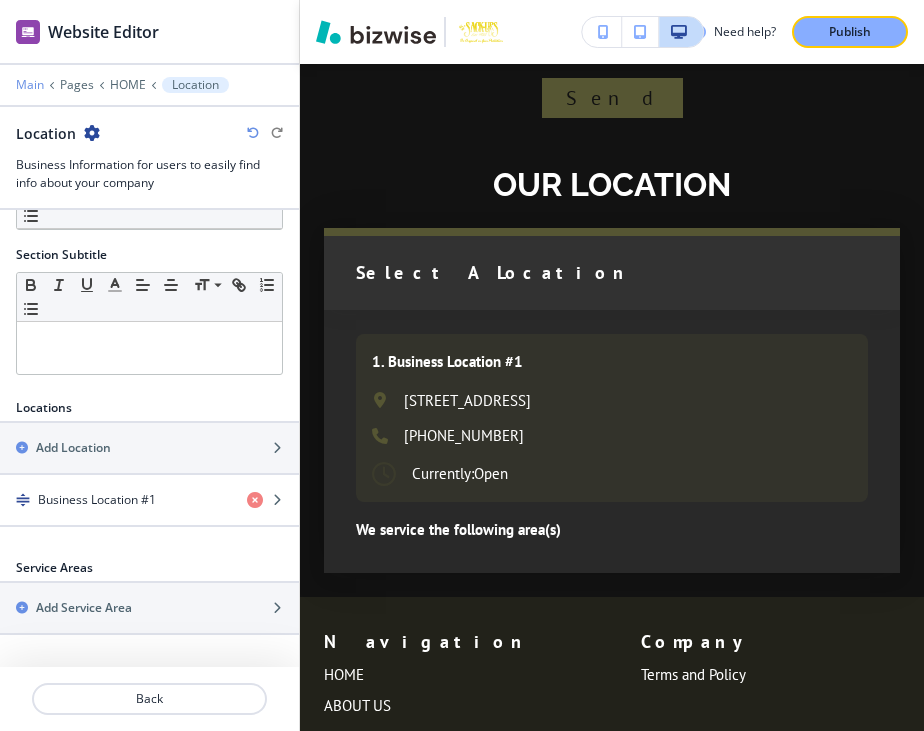 click on "Main" at bounding box center (30, 85) 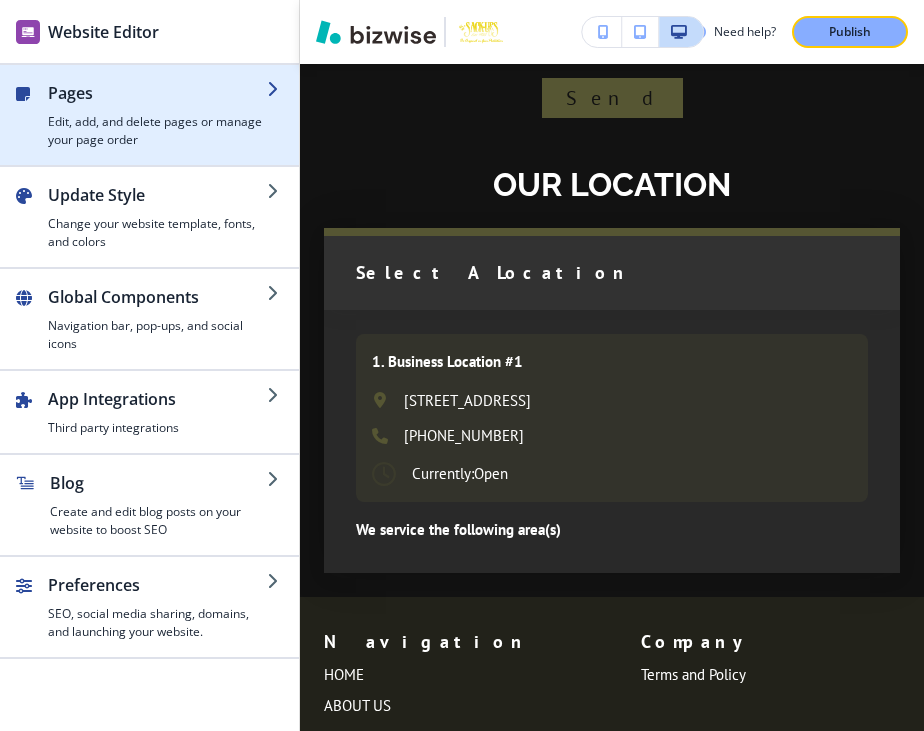 click on "Edit, add, and delete pages or manage your page order" at bounding box center (157, 131) 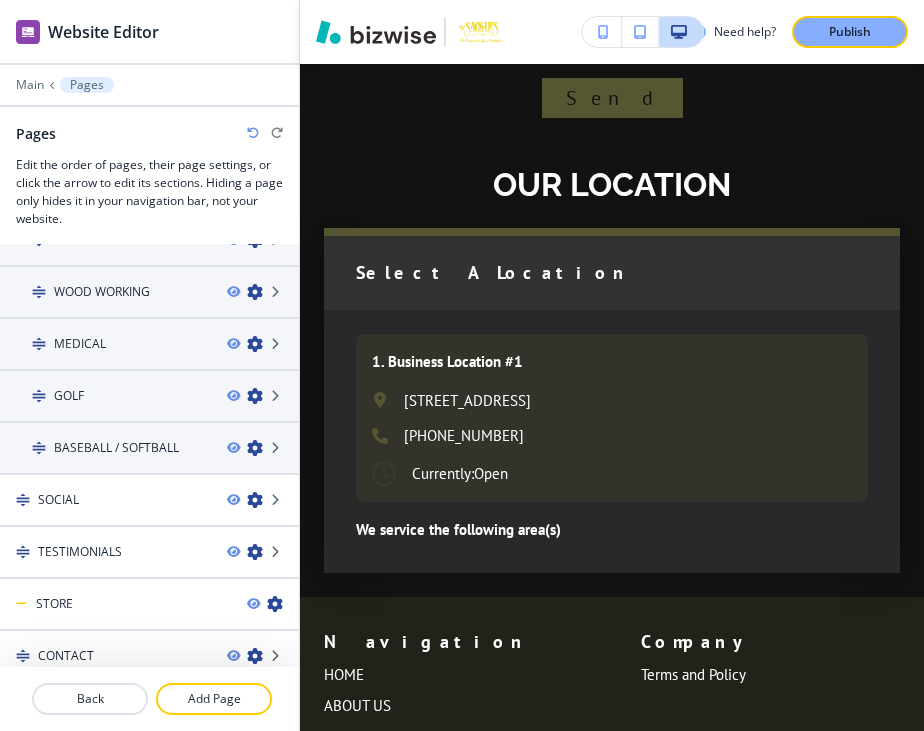 scroll, scrollTop: 567, scrollLeft: 0, axis: vertical 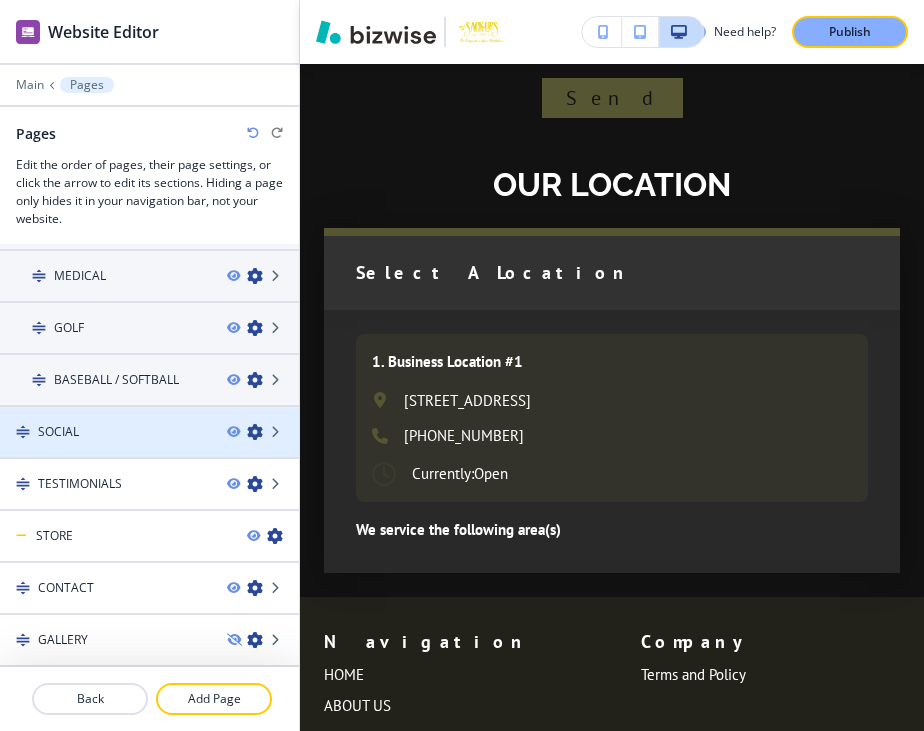 click at bounding box center [255, 432] 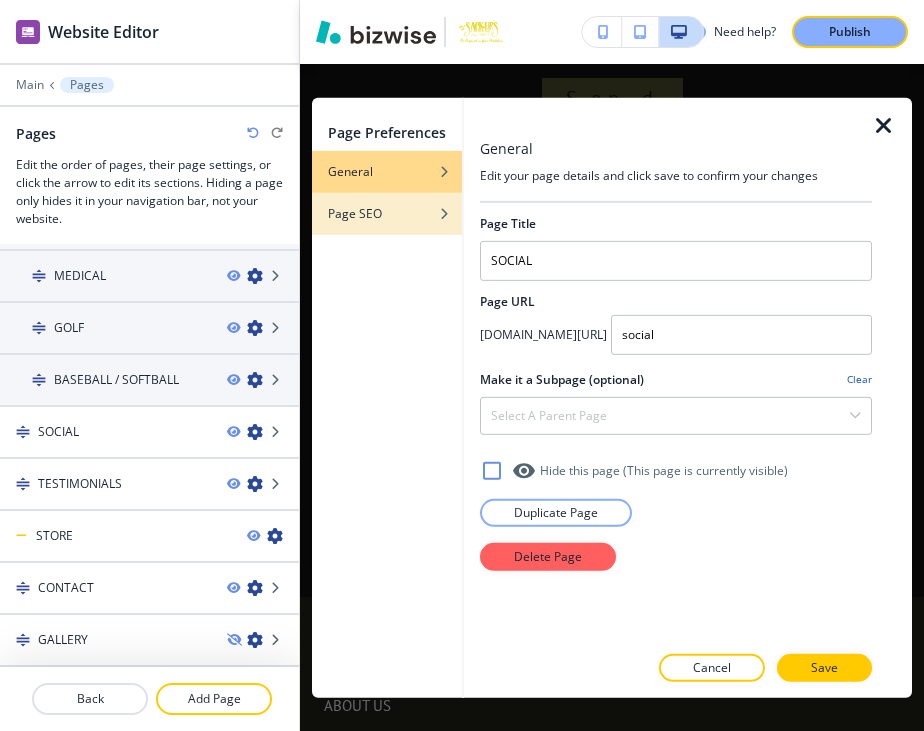 click on "Page SEO" at bounding box center (387, 213) 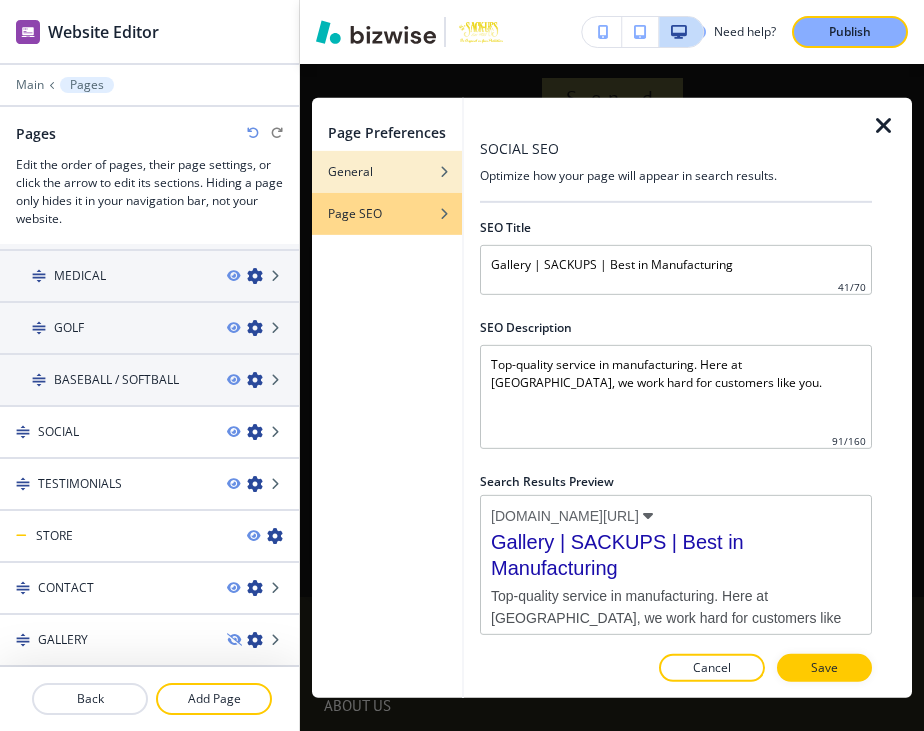click at bounding box center (387, 186) 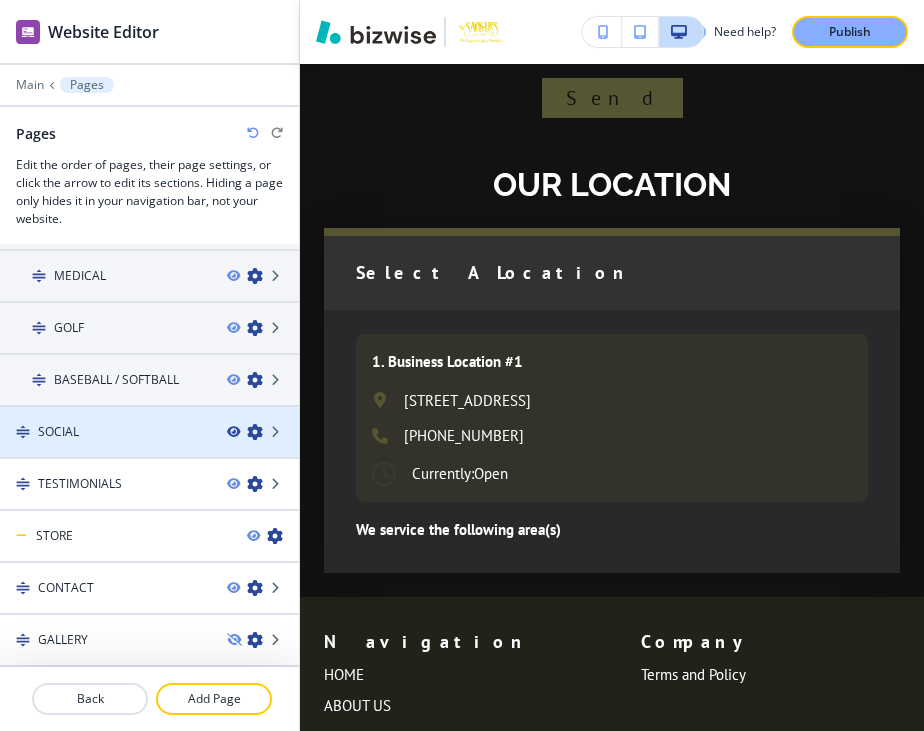 click at bounding box center [233, 432] 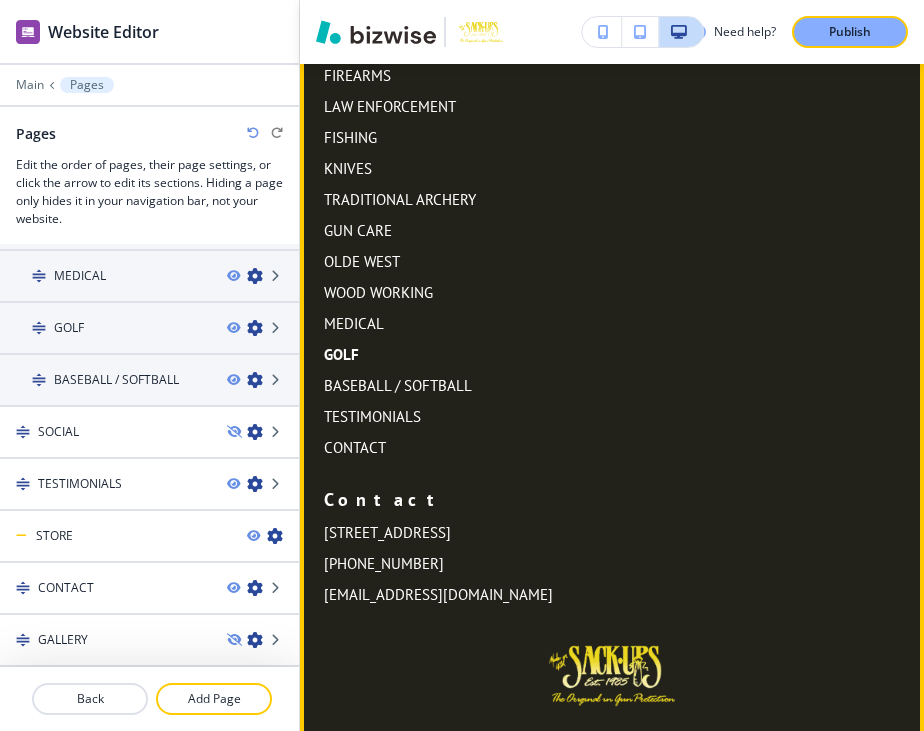 scroll, scrollTop: 15488, scrollLeft: 0, axis: vertical 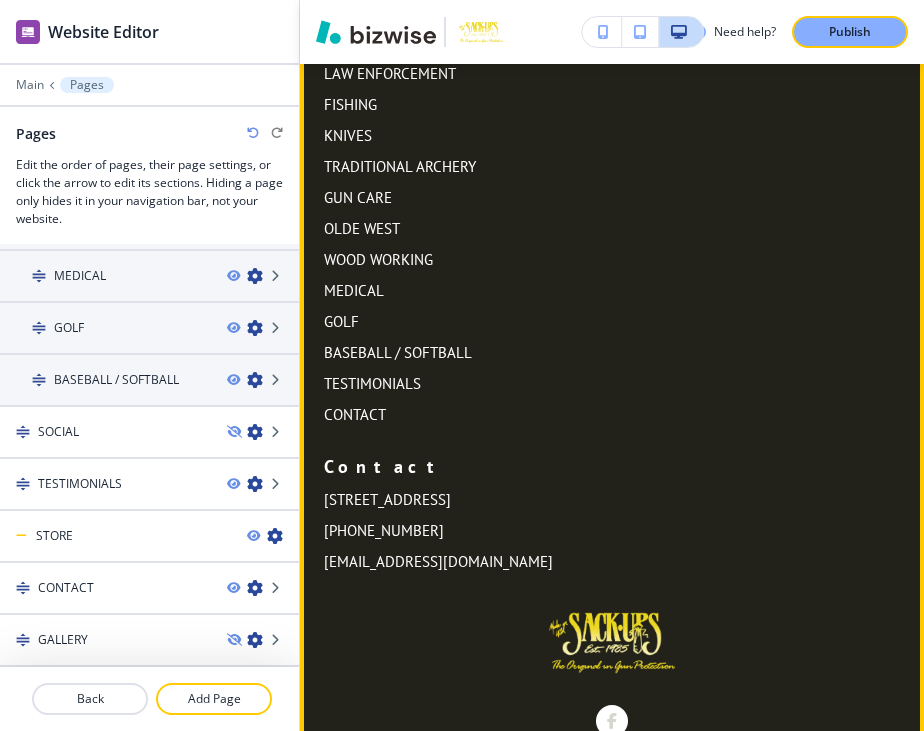 click at bounding box center (612, 721) 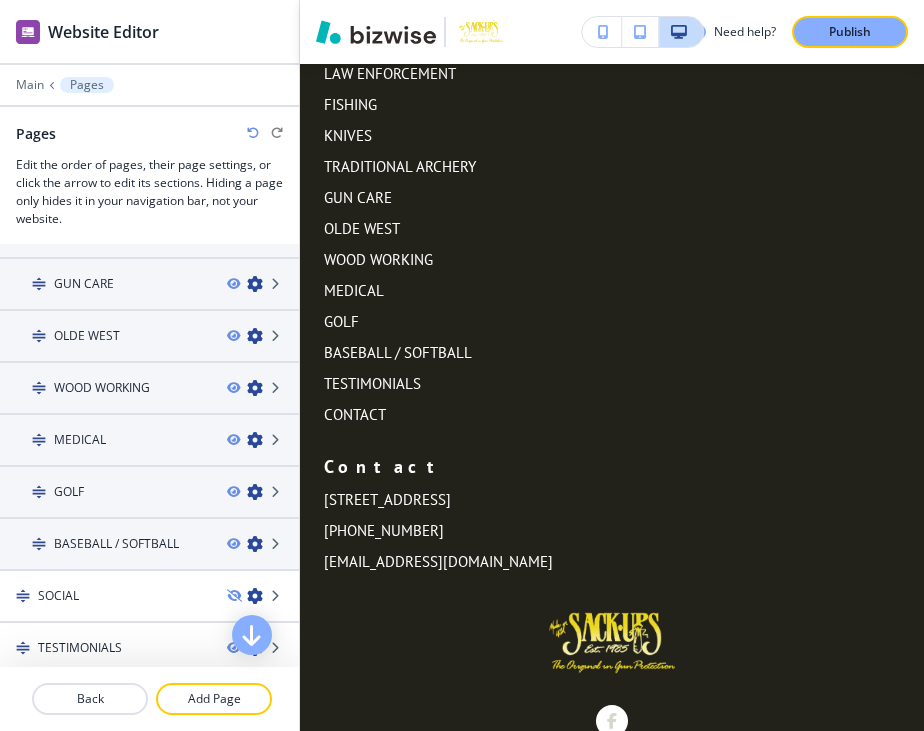 scroll, scrollTop: 400, scrollLeft: 0, axis: vertical 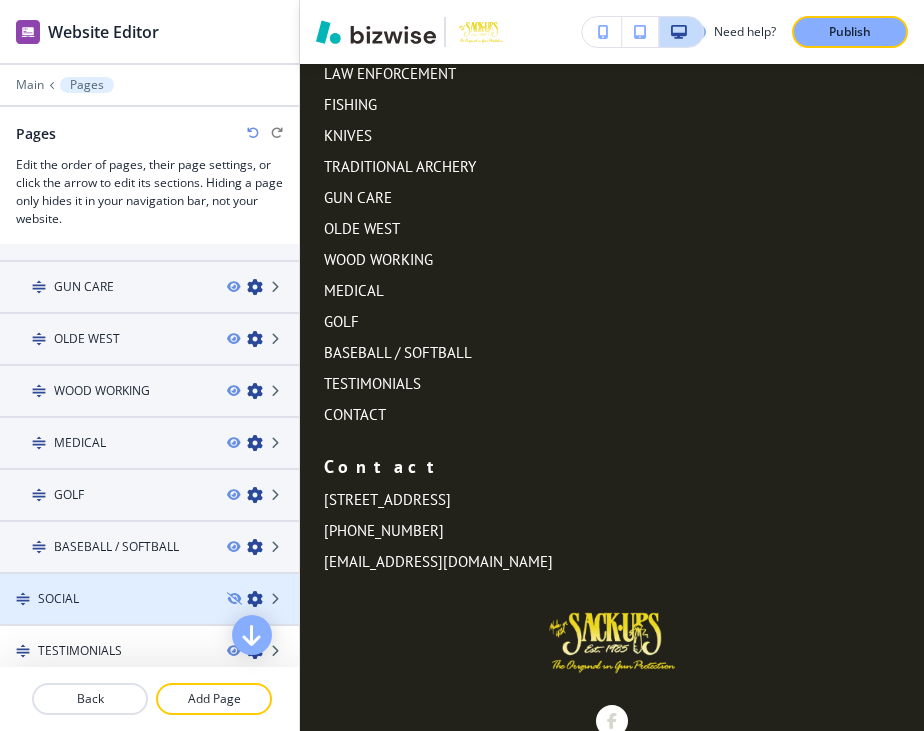 click at bounding box center (23, 599) 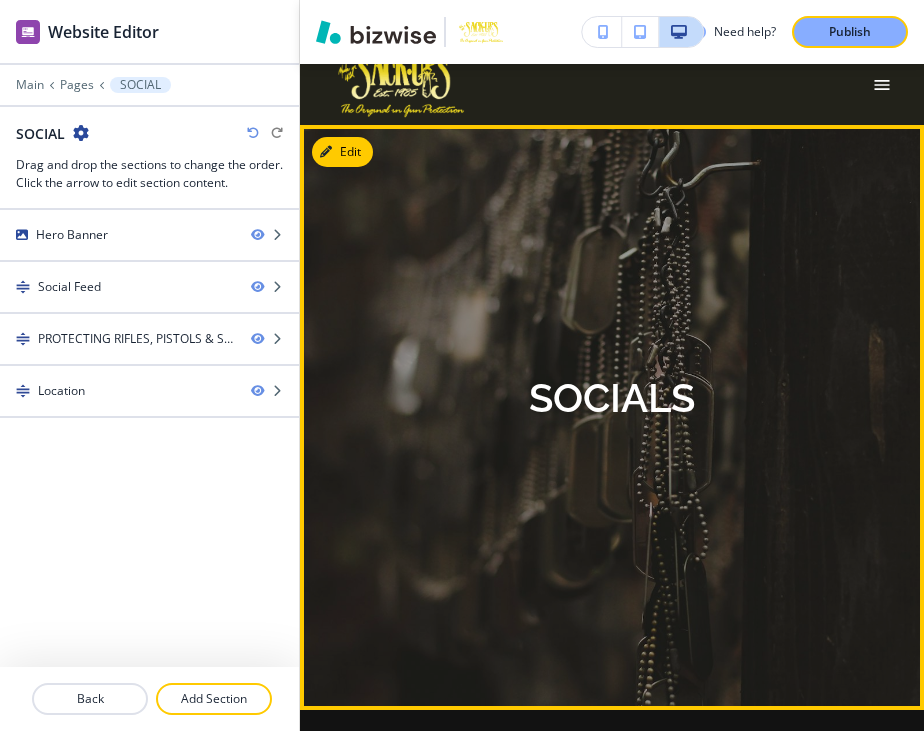 scroll, scrollTop: 0, scrollLeft: 0, axis: both 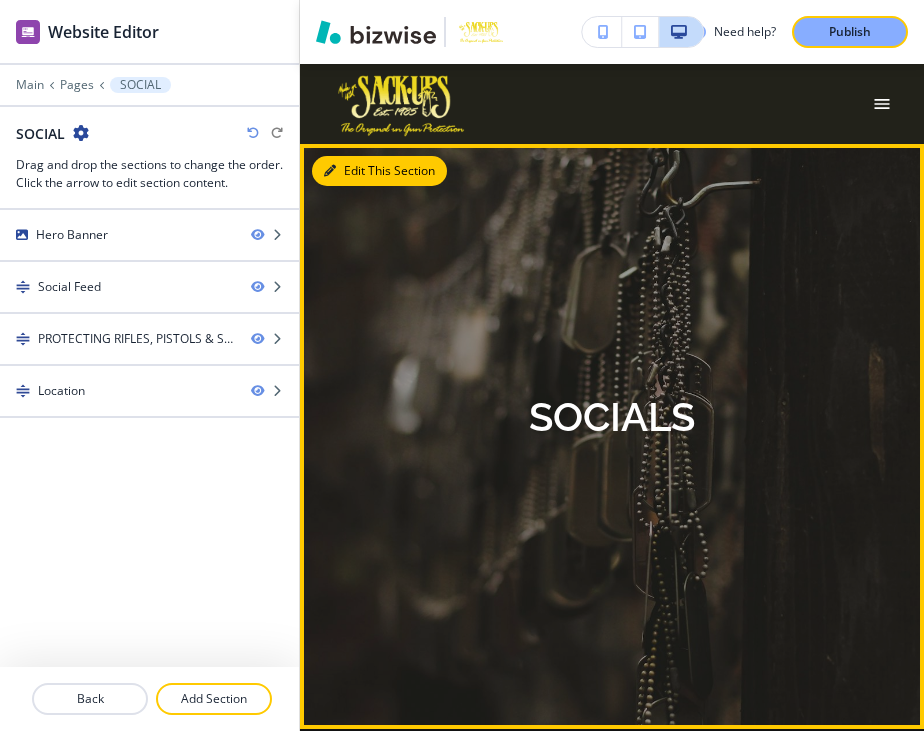 click on "Edit This Section" at bounding box center [379, 171] 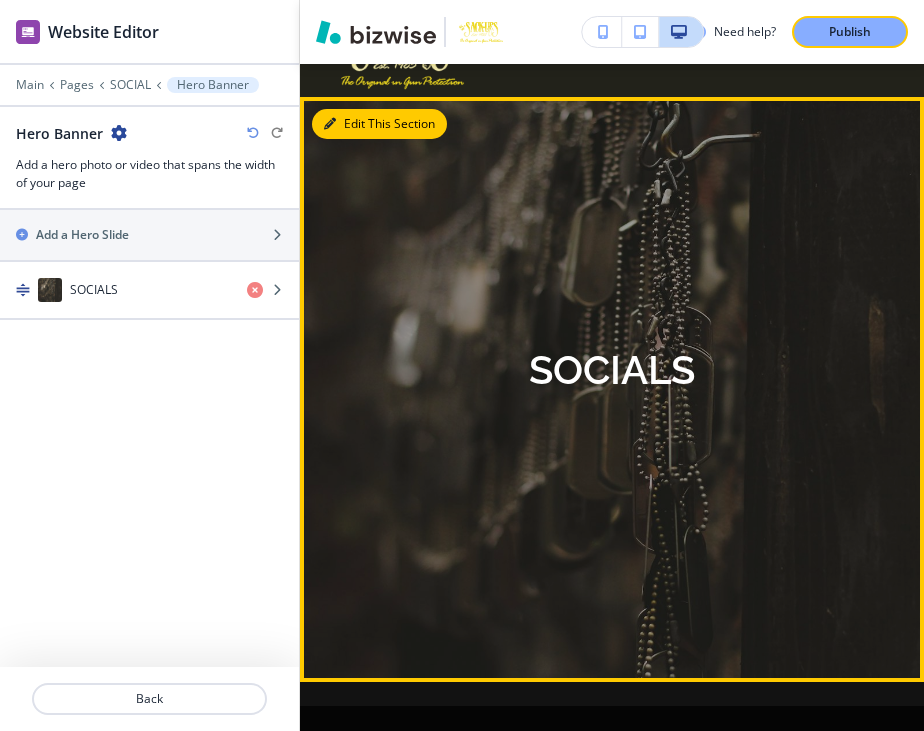 scroll, scrollTop: 80, scrollLeft: 0, axis: vertical 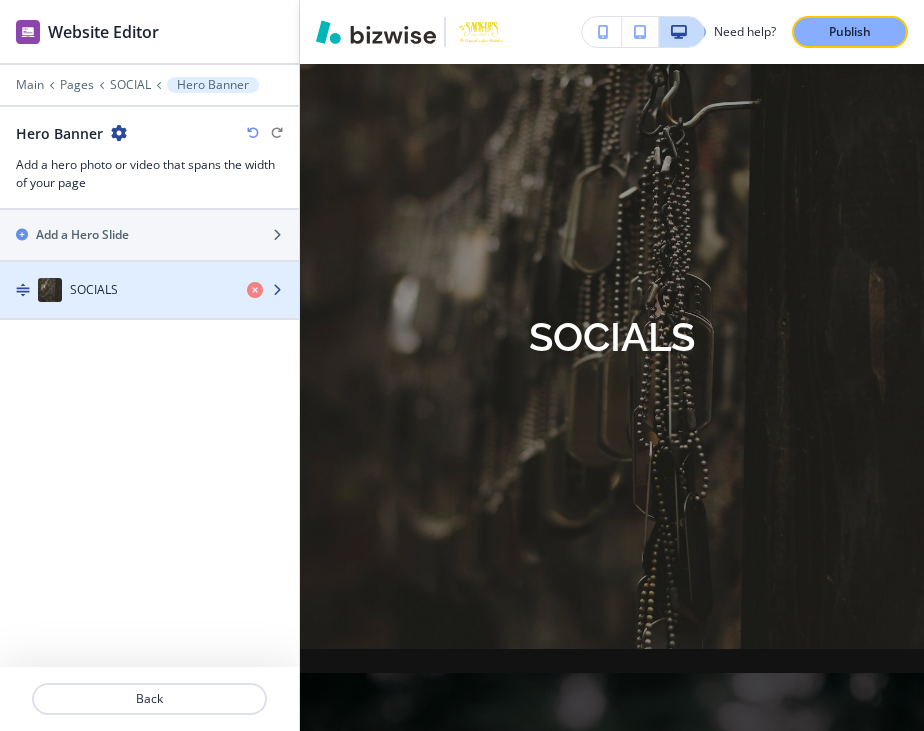 click at bounding box center [149, 310] 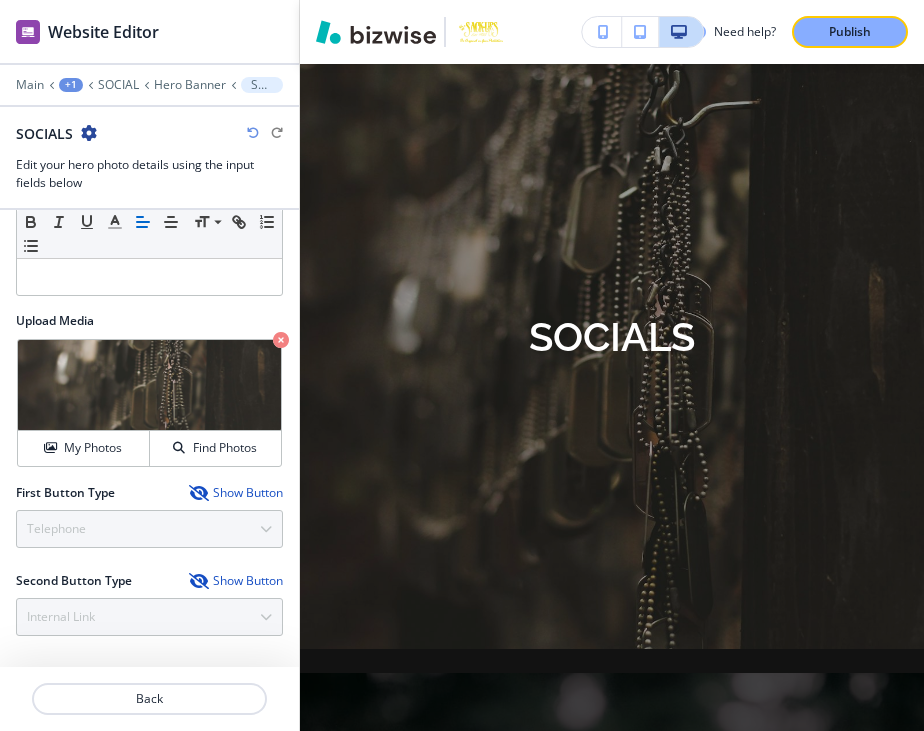 scroll, scrollTop: 199, scrollLeft: 0, axis: vertical 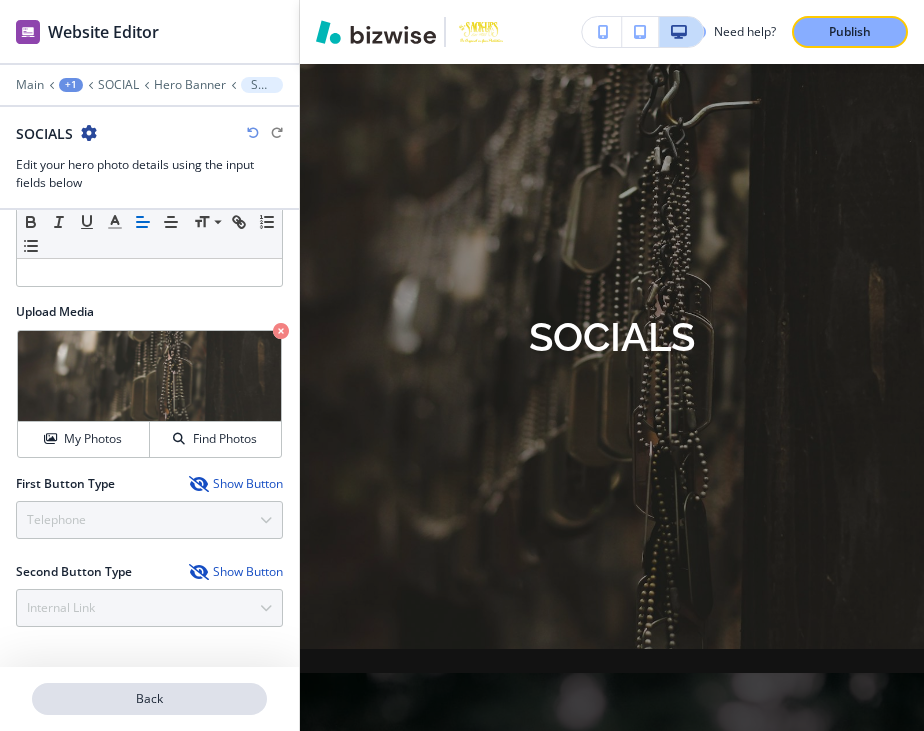 click on "Back" at bounding box center [149, 699] 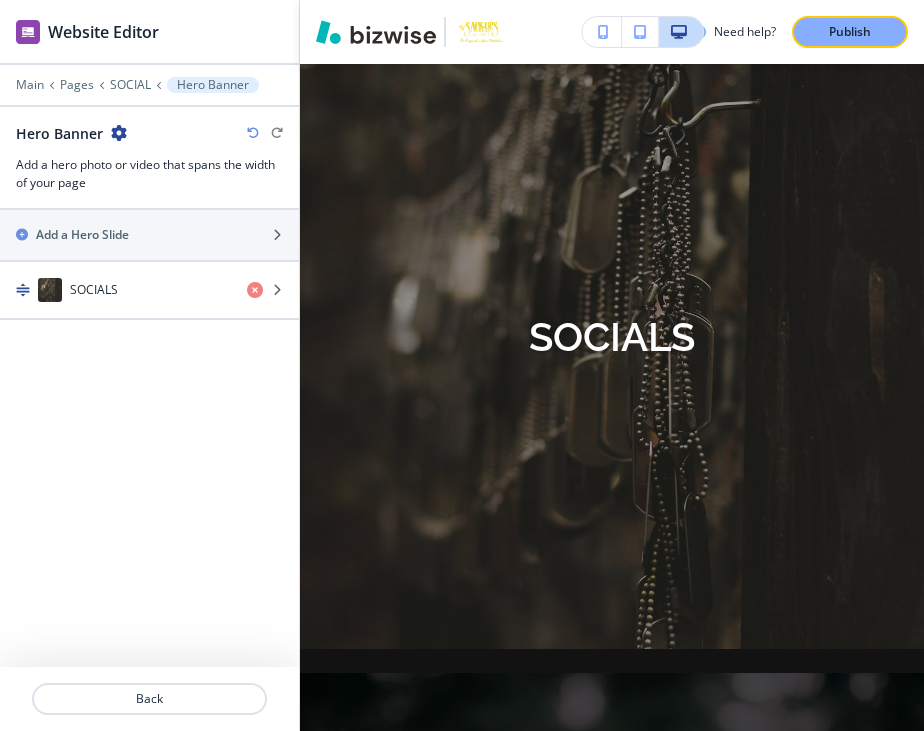 click on "Back" at bounding box center (149, 699) 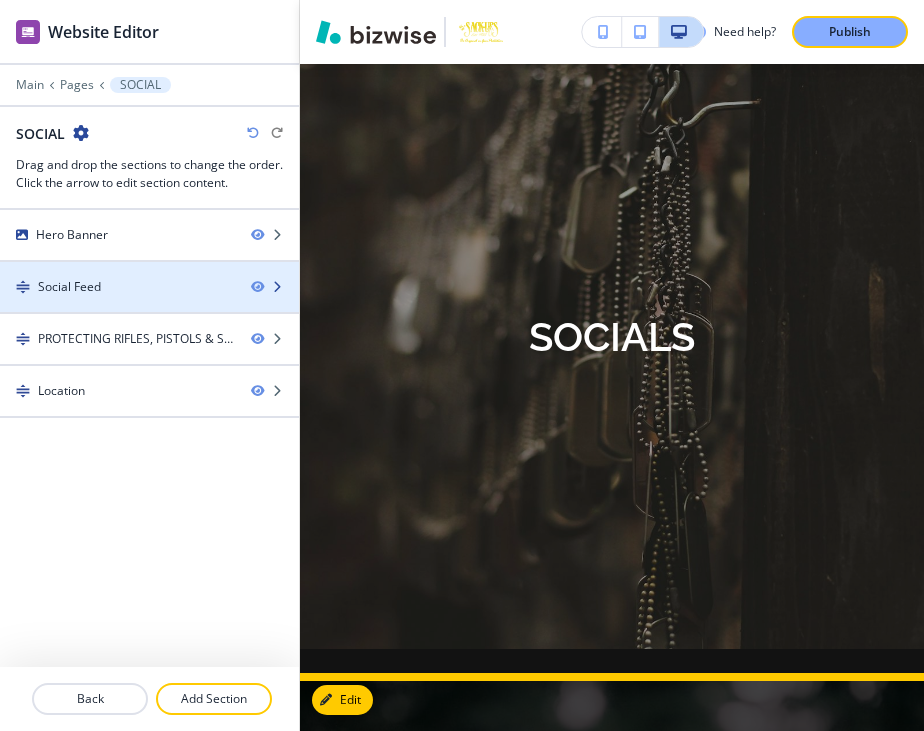 click on "Social Feed" at bounding box center (117, 287) 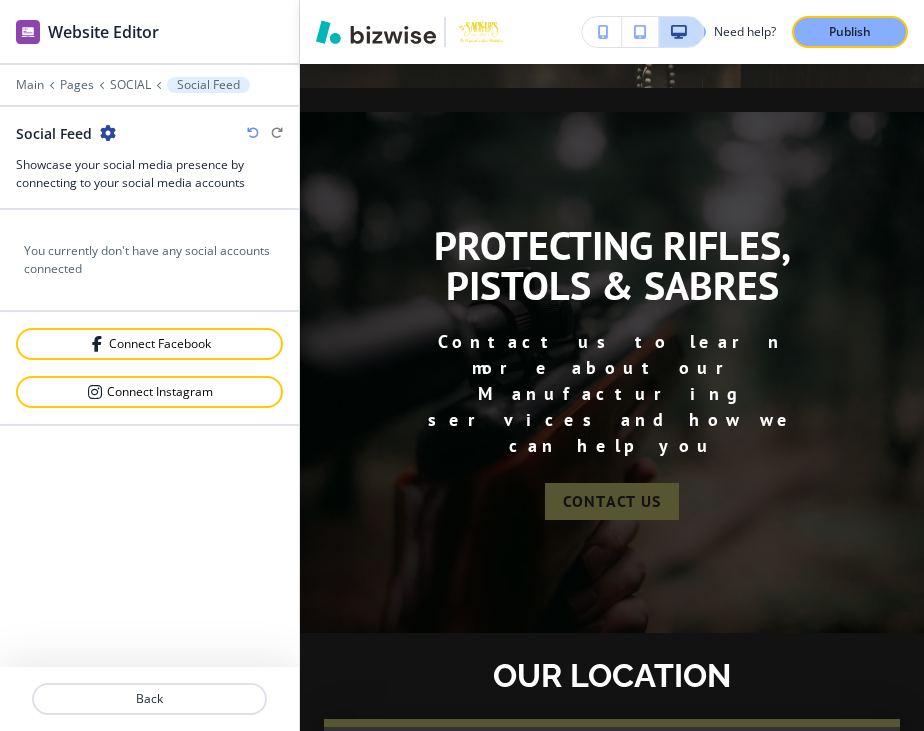 scroll, scrollTop: 689, scrollLeft: 0, axis: vertical 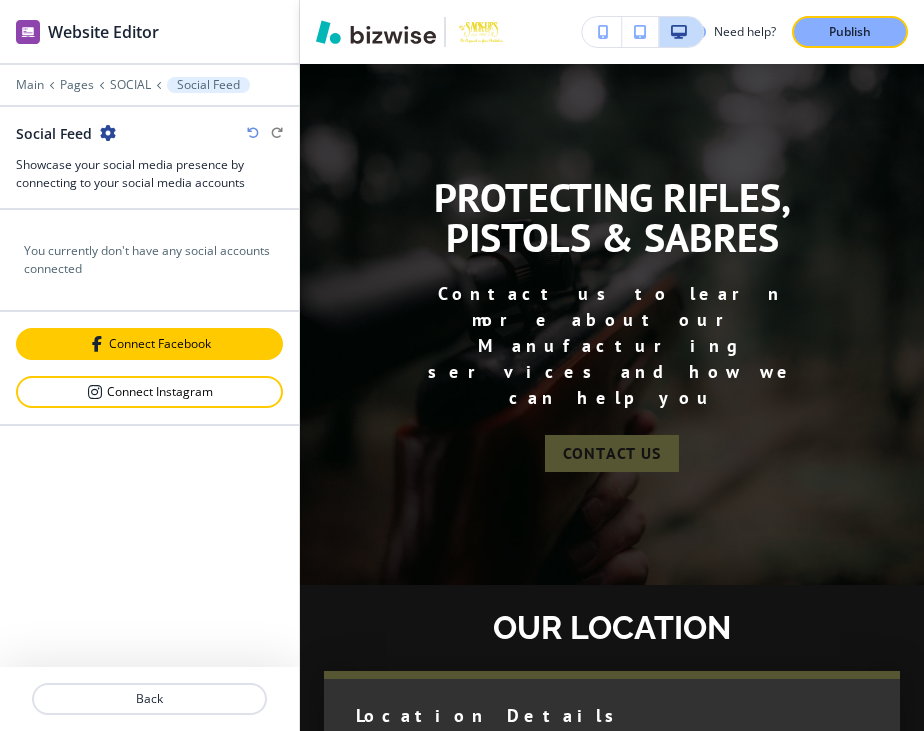 click on "Connect   Facebook" at bounding box center (149, 344) 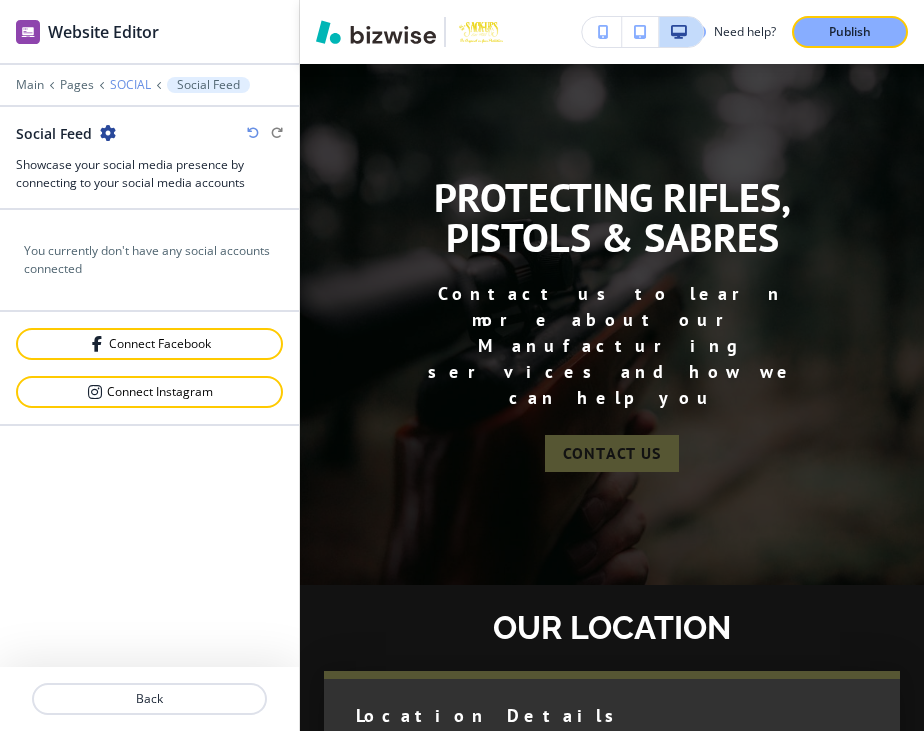 click on "SOCIAL" at bounding box center [130, 85] 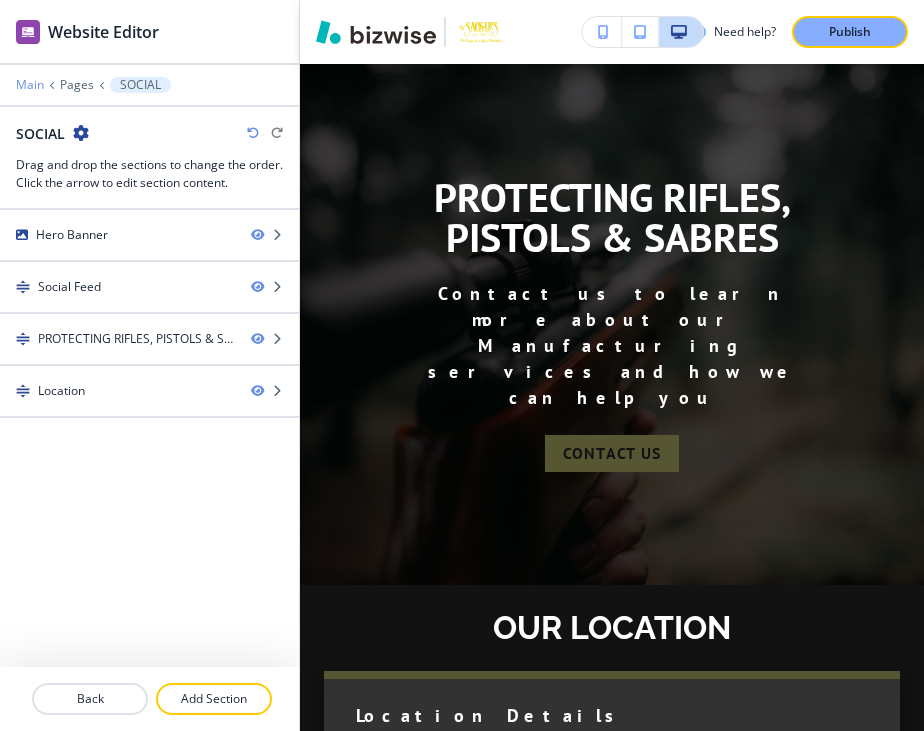 click on "Main" at bounding box center (30, 85) 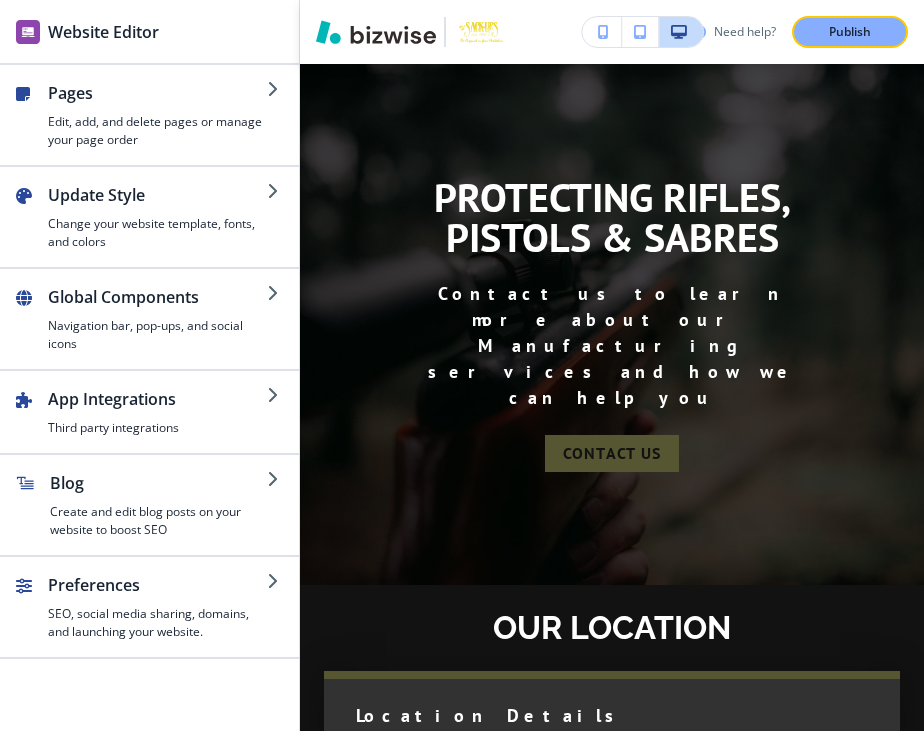 click on "Need help?" at bounding box center (745, 32) 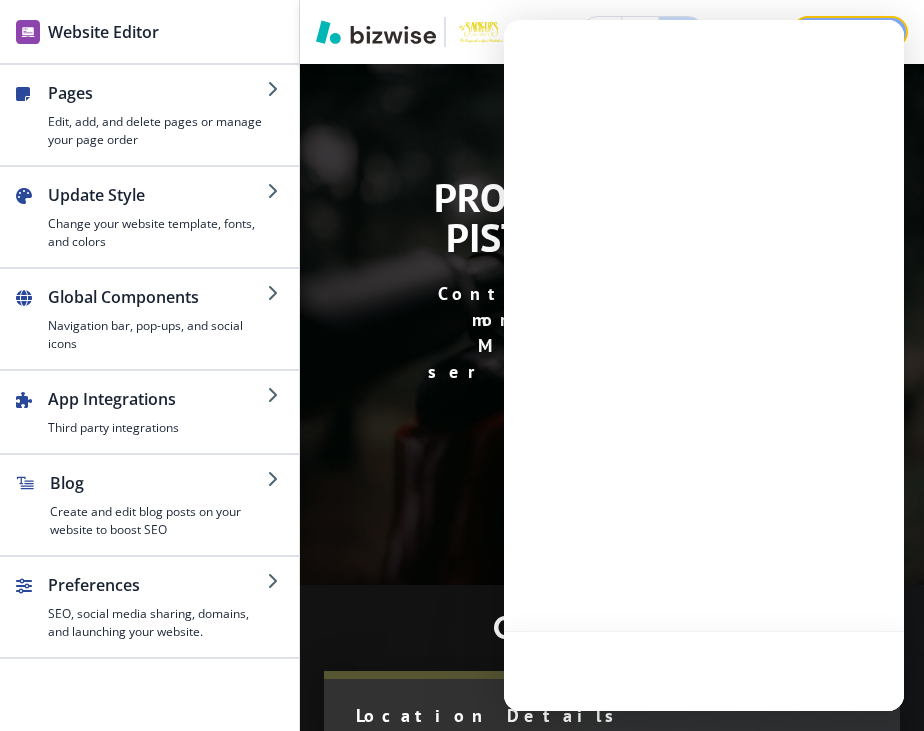 scroll, scrollTop: 0, scrollLeft: 0, axis: both 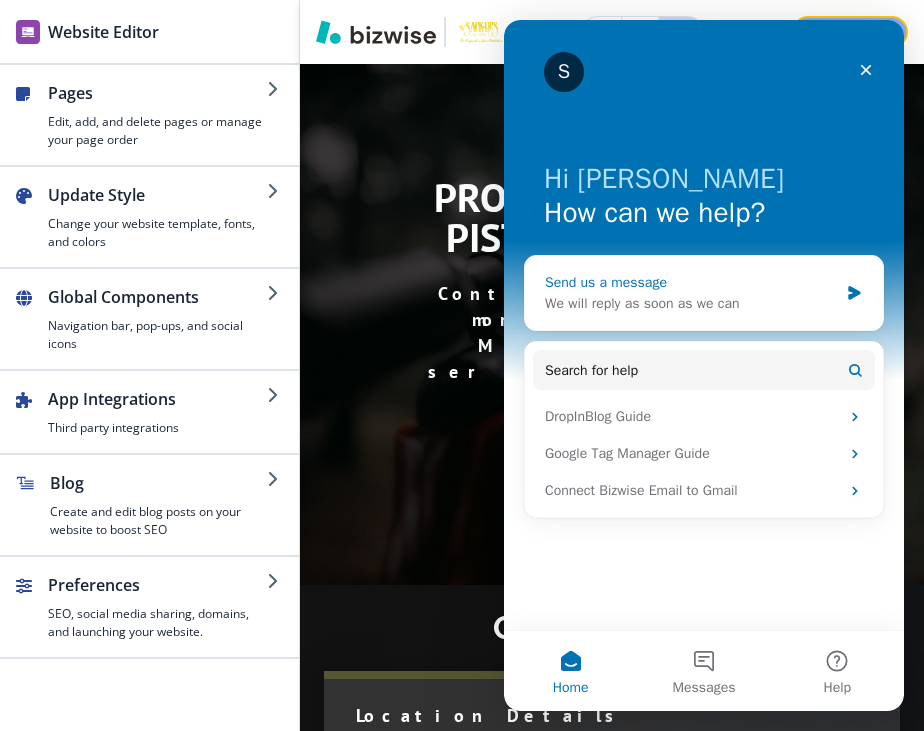 click on "We will reply as soon as we can" at bounding box center (691, 303) 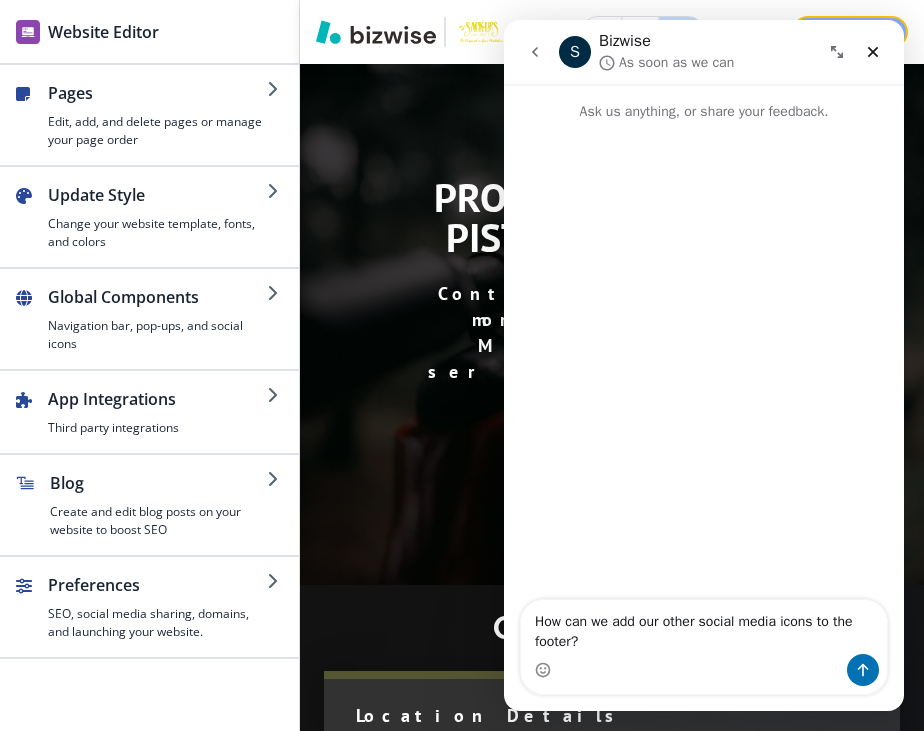 type on "How can we add our other social media icons to the footer?" 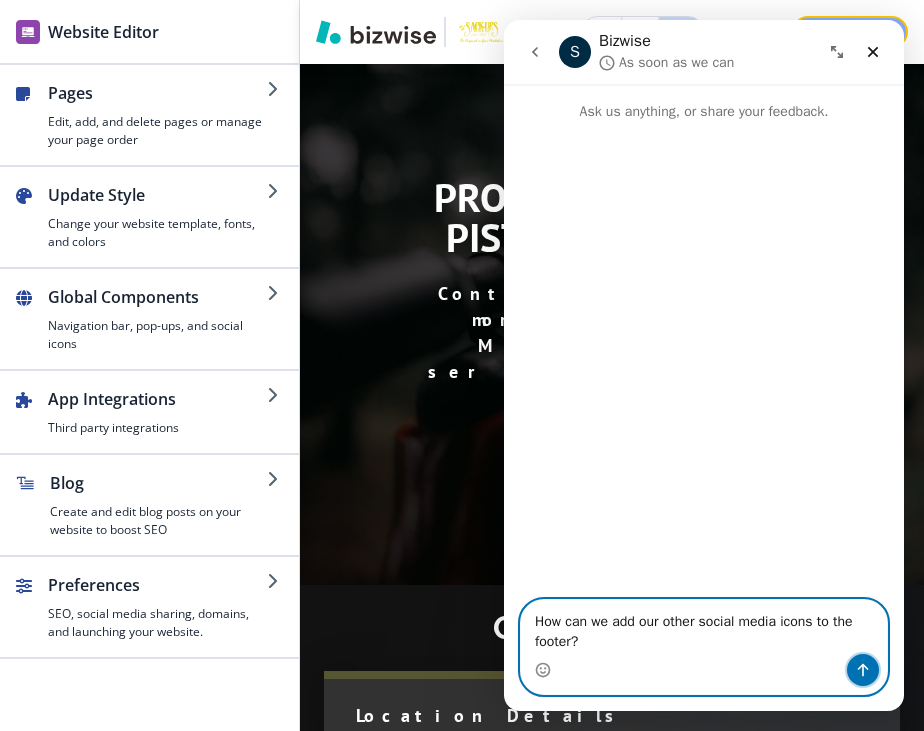 click 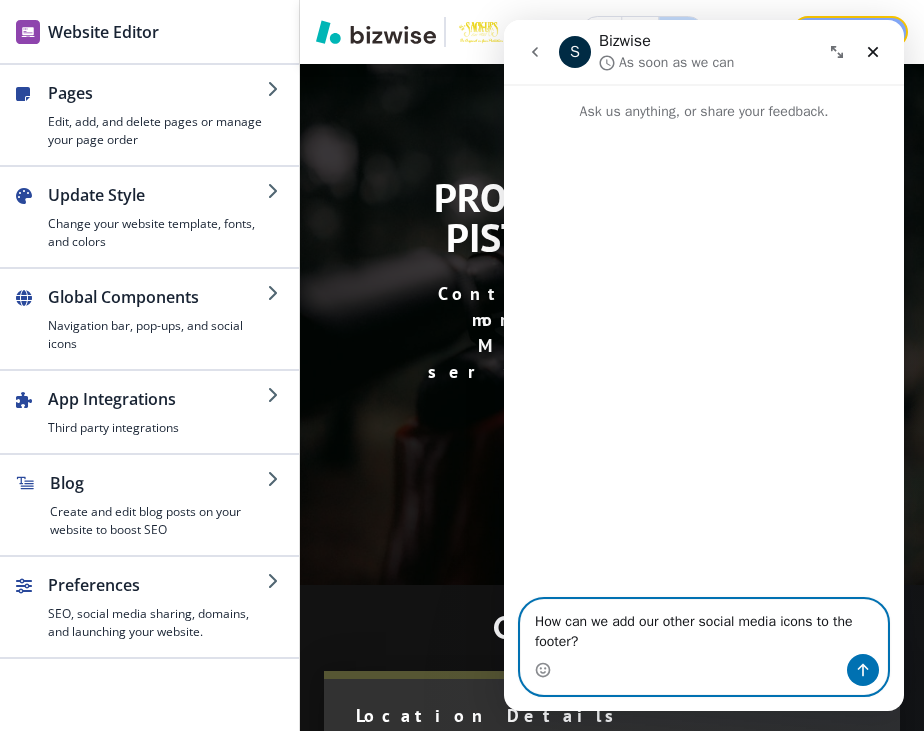 type 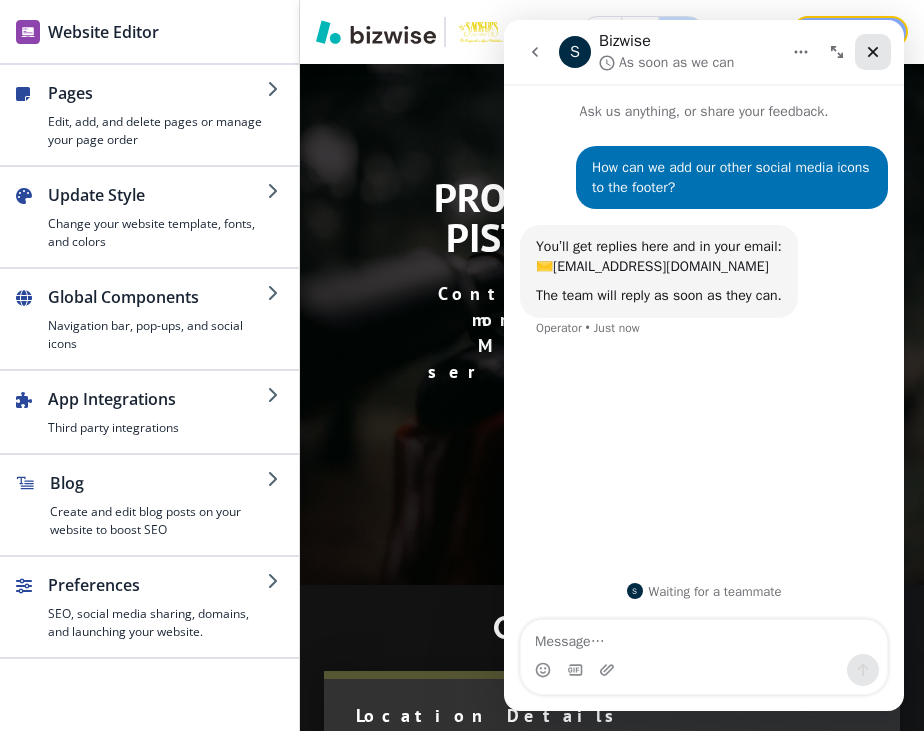 click 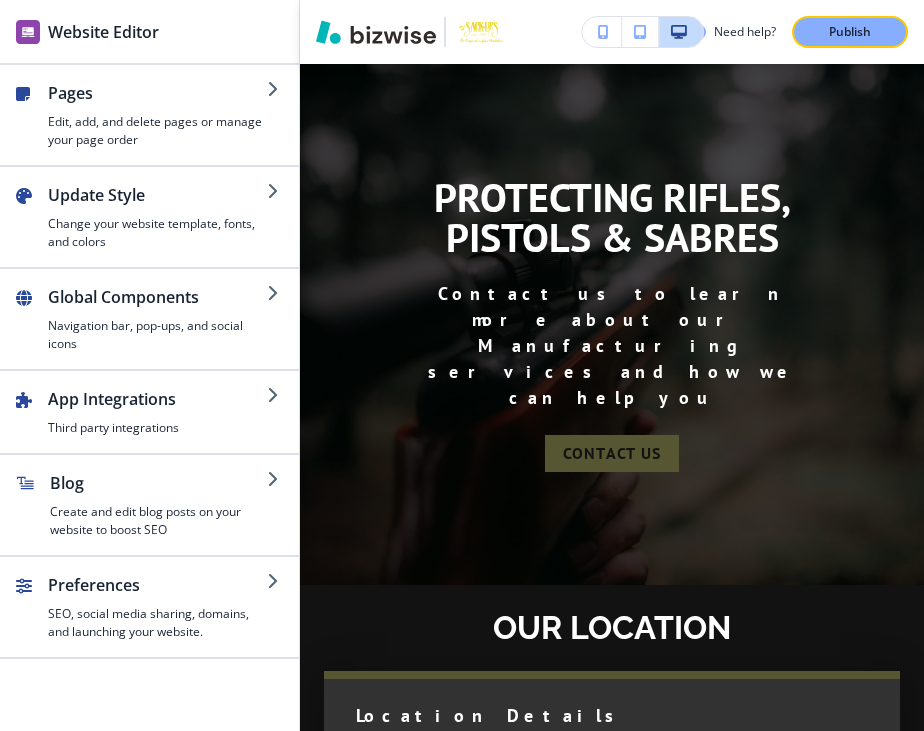 scroll, scrollTop: 0, scrollLeft: 0, axis: both 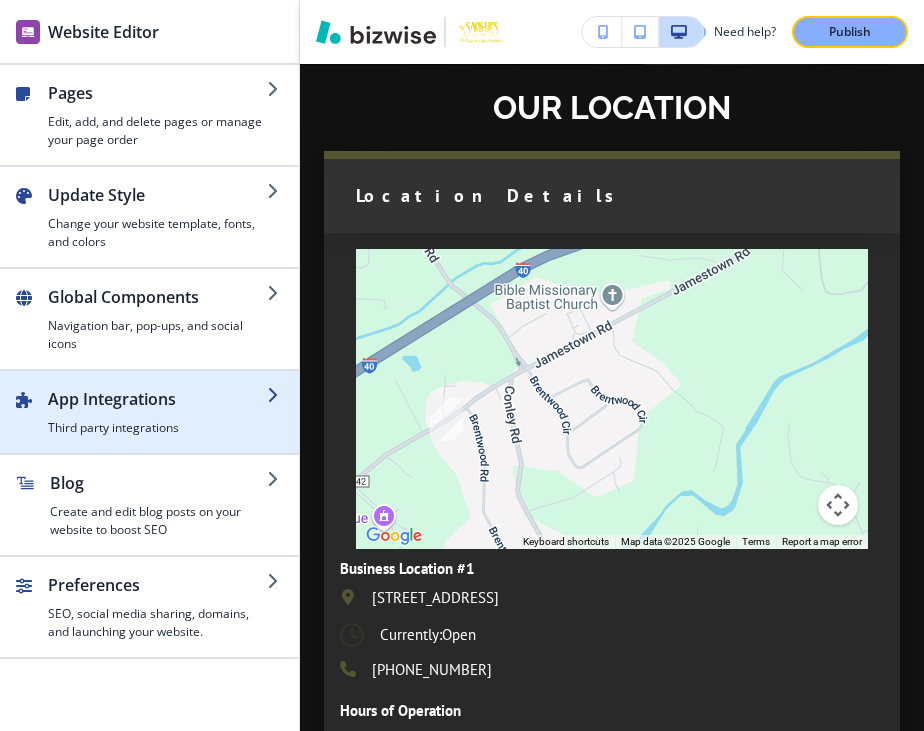 click on "App Integrations" at bounding box center [157, 399] 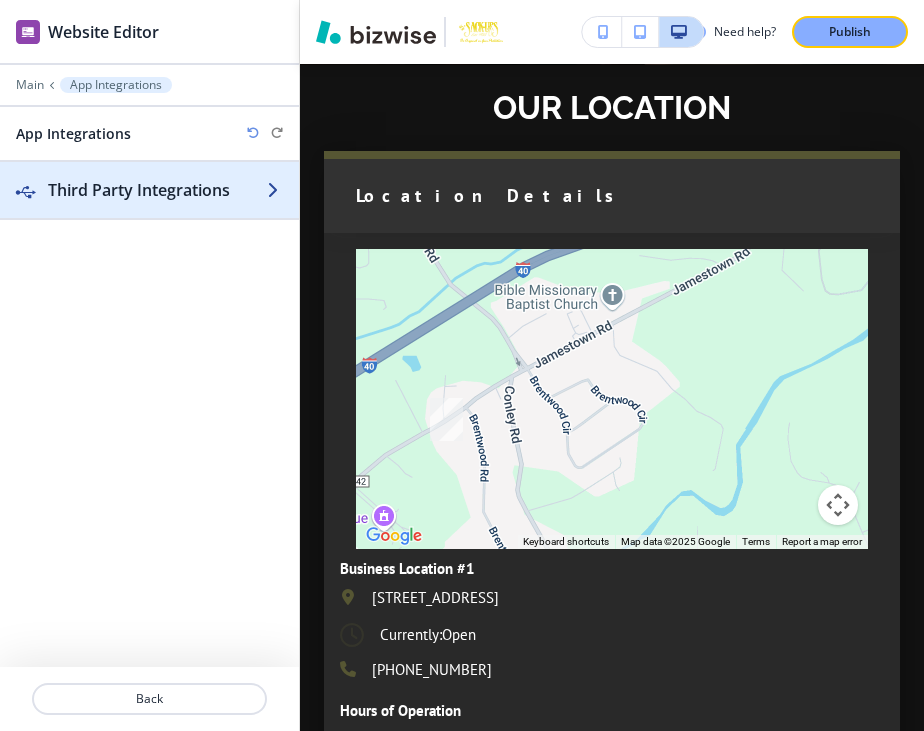 click at bounding box center [149, 210] 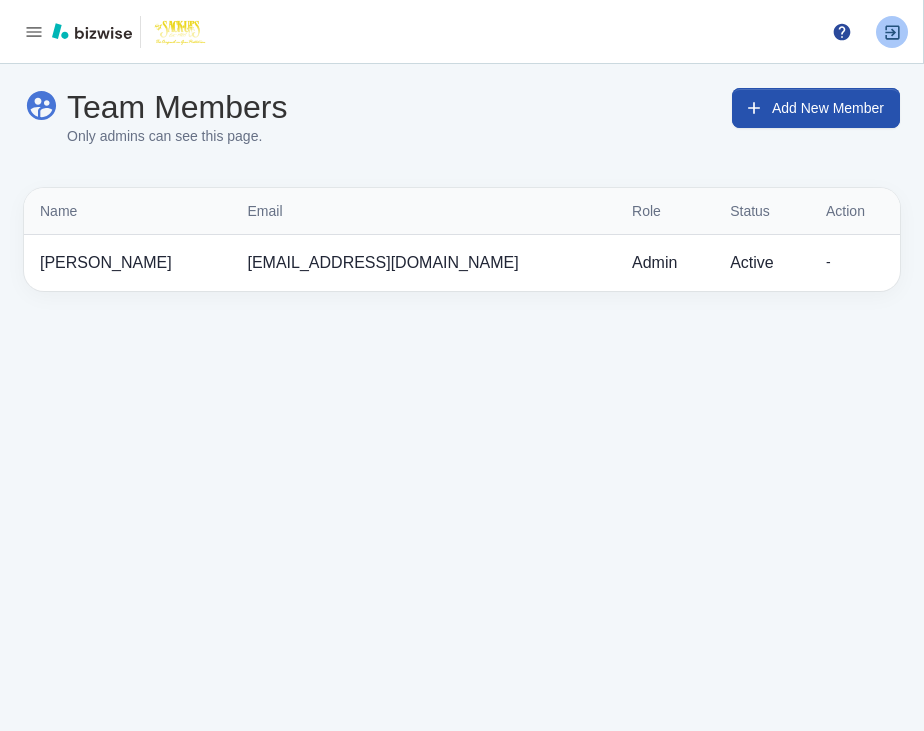 click 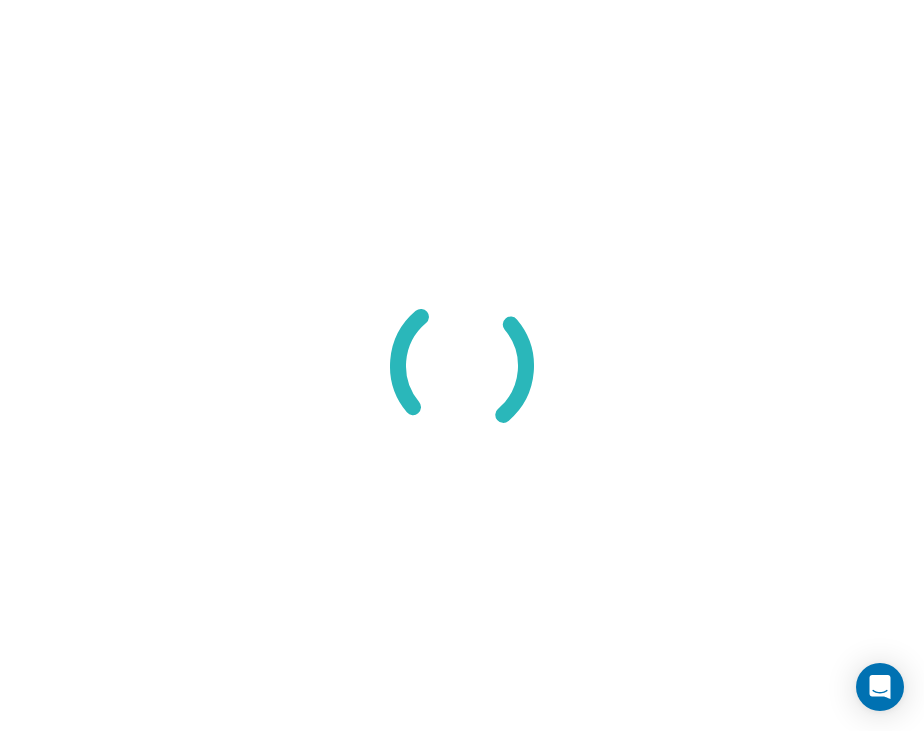 scroll, scrollTop: 0, scrollLeft: 0, axis: both 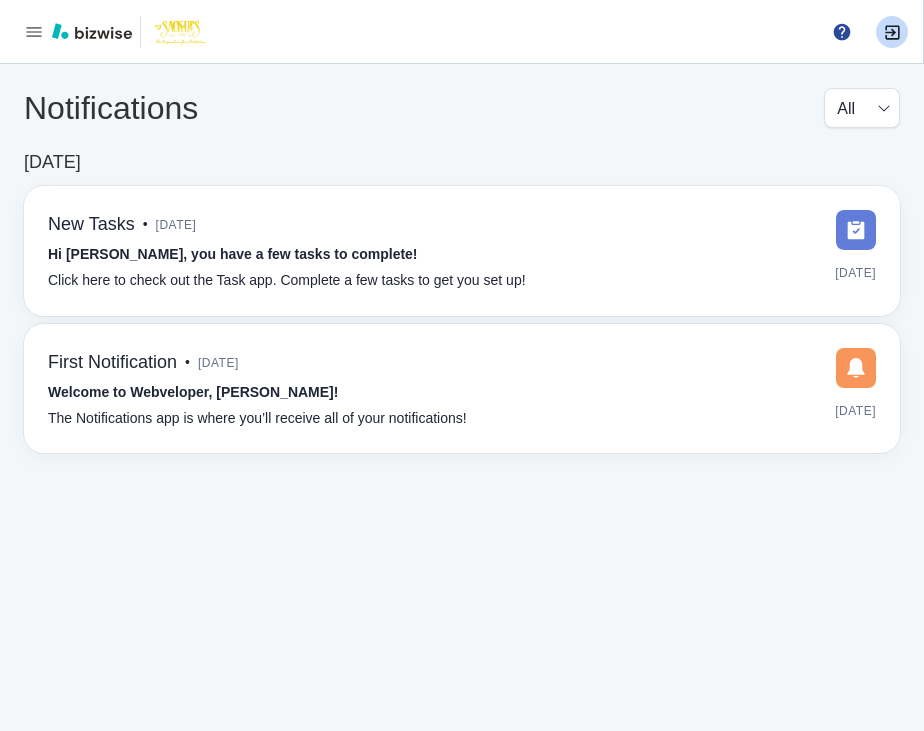 click 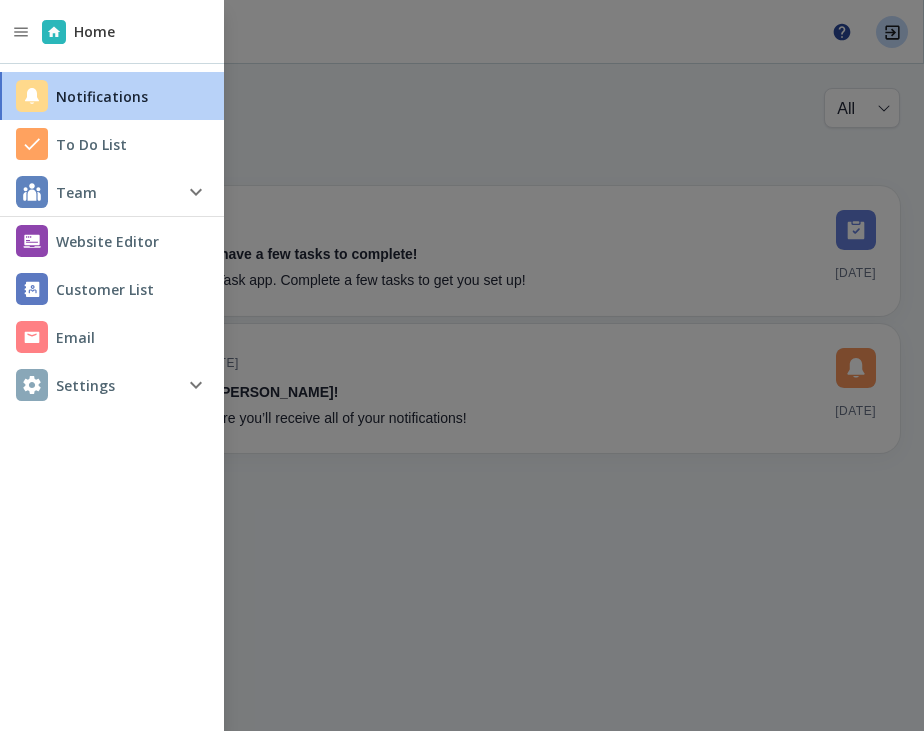 click on "Settings" at bounding box center (85, 385) 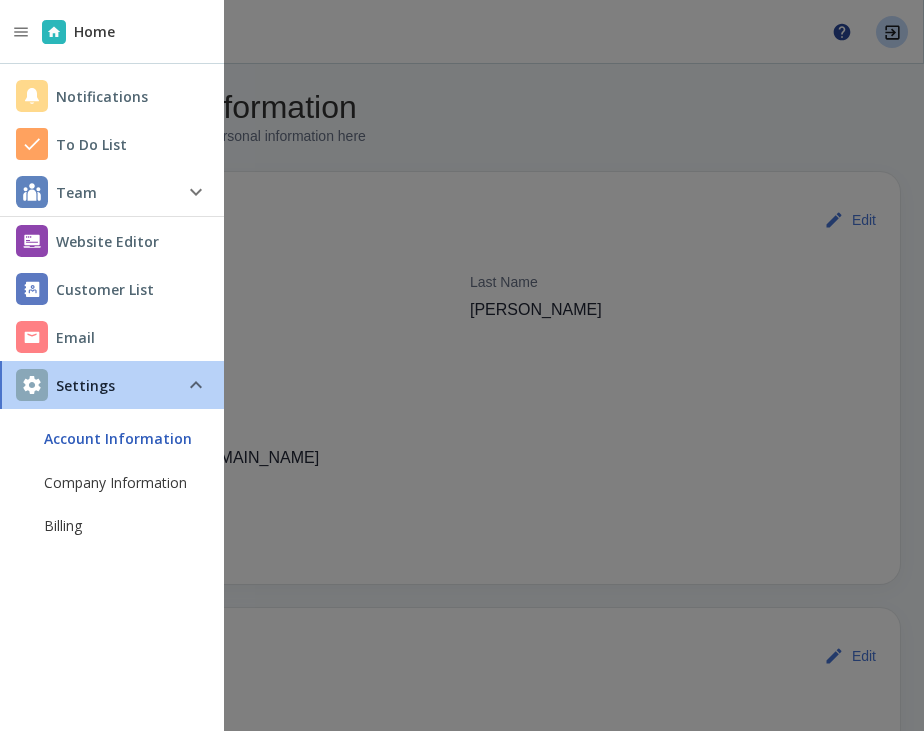 click on "Company Information" at bounding box center [126, 483] 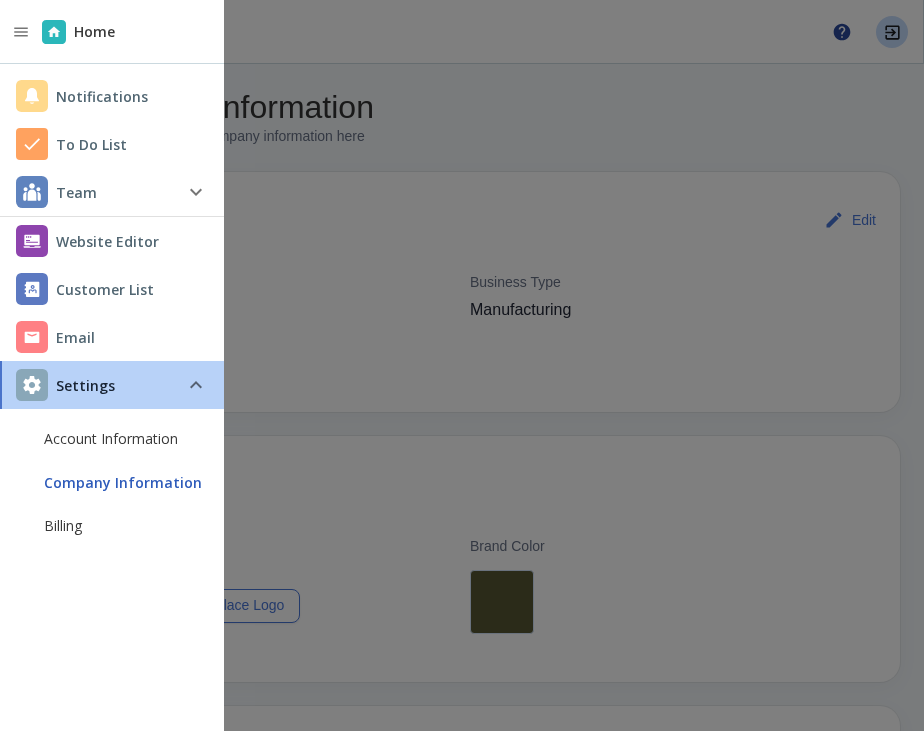 click on "Billing" at bounding box center [126, 526] 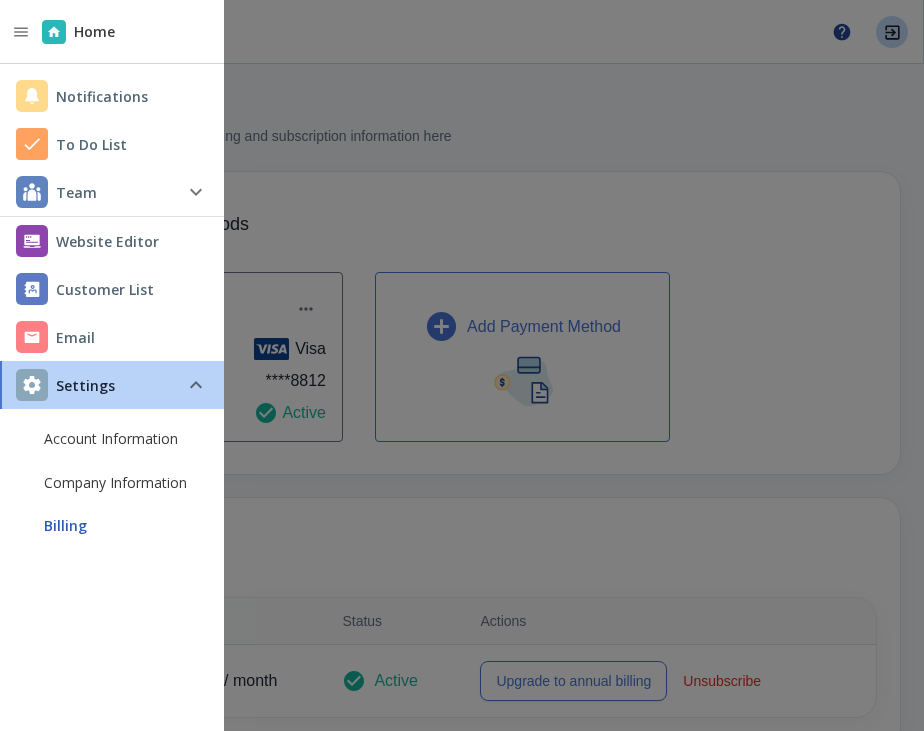 click on "Account Information" at bounding box center (126, 439) 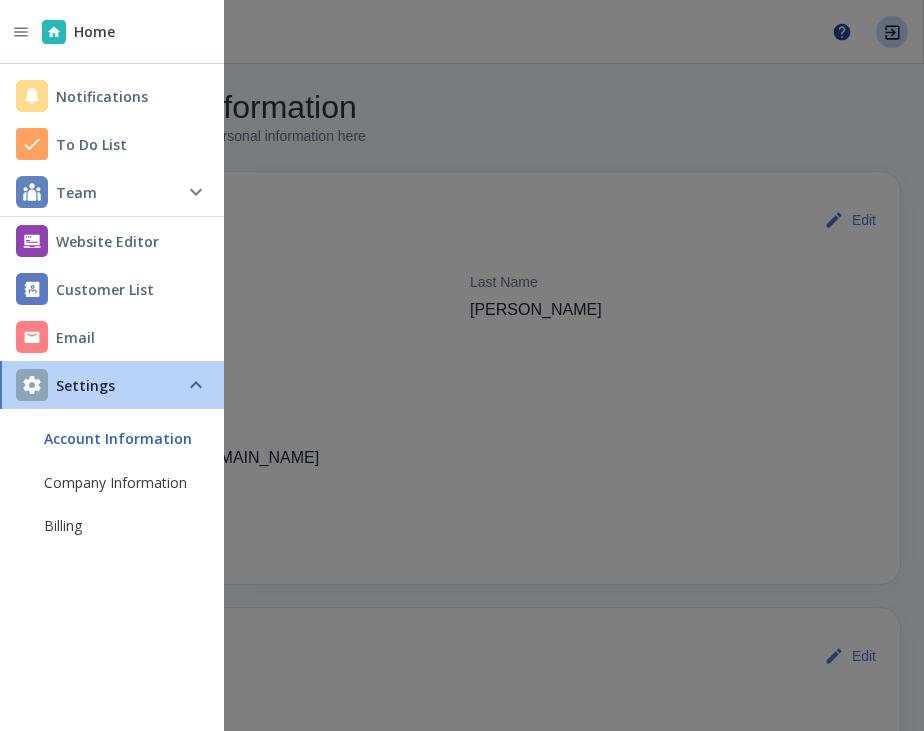 click on "Email" at bounding box center [75, 337] 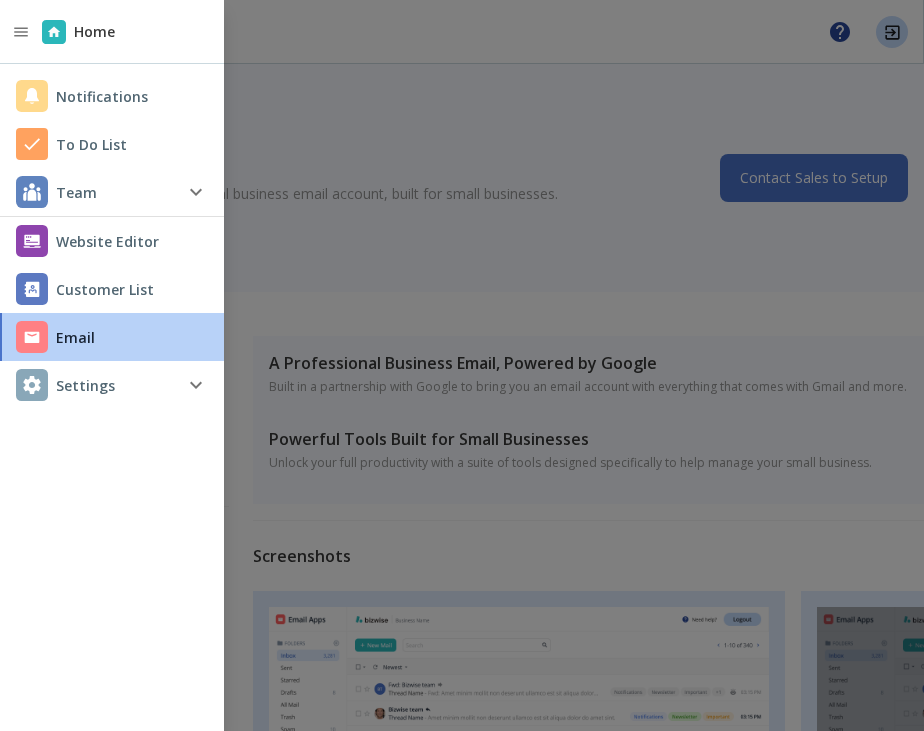 click at bounding box center [462, 365] 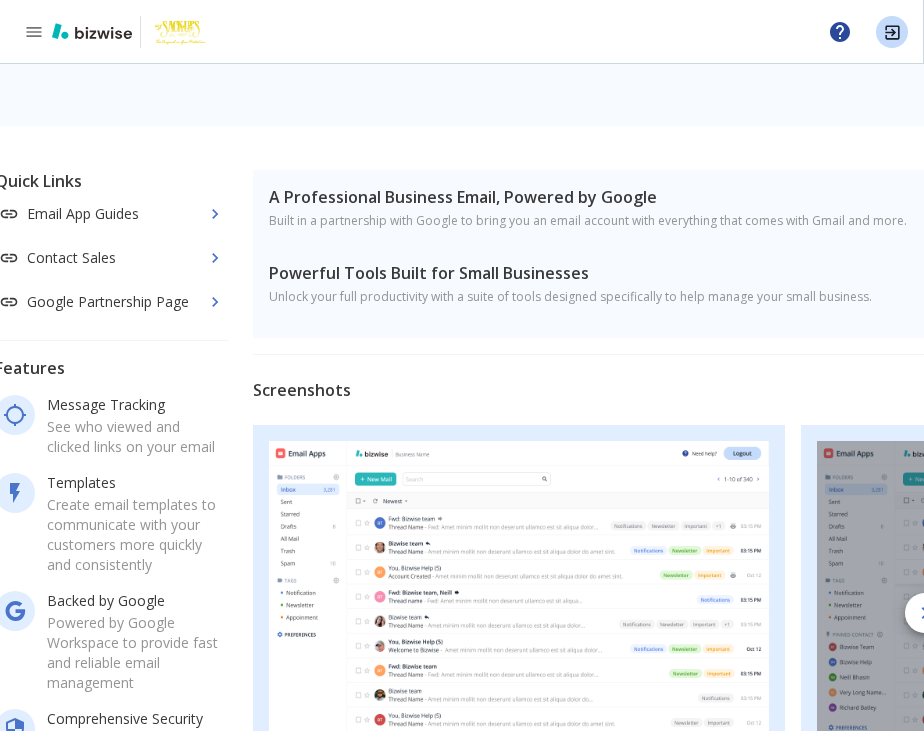 scroll, scrollTop: 0, scrollLeft: 0, axis: both 